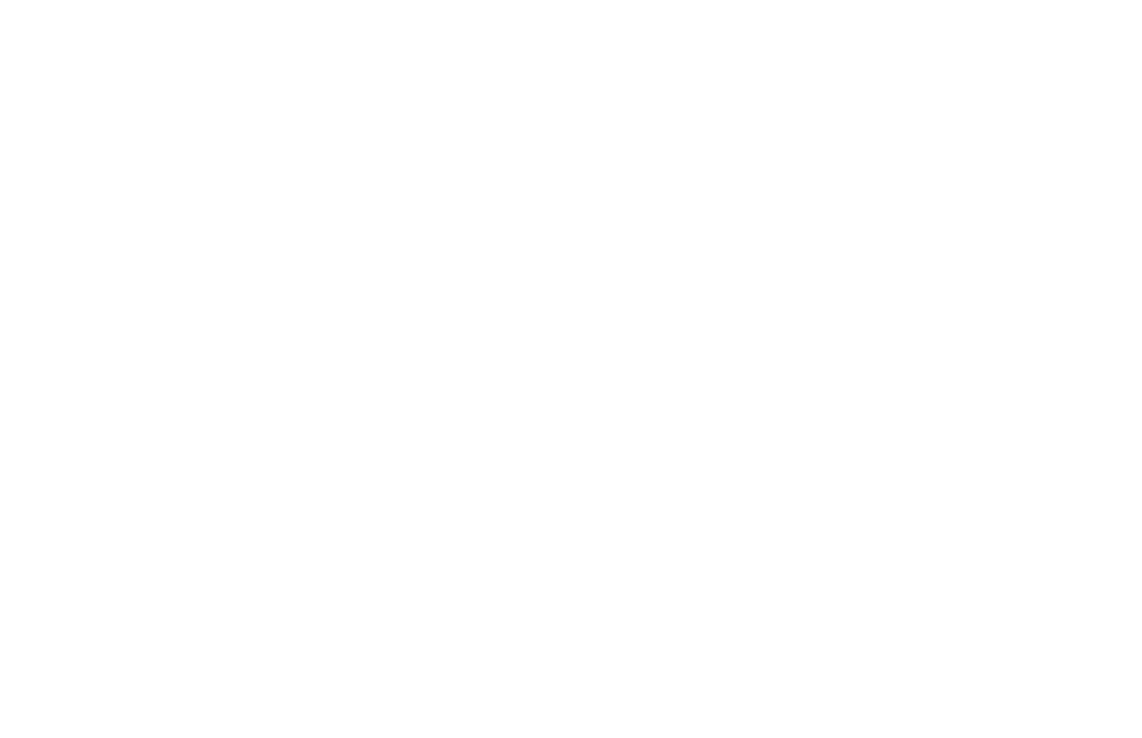 scroll, scrollTop: 0, scrollLeft: 0, axis: both 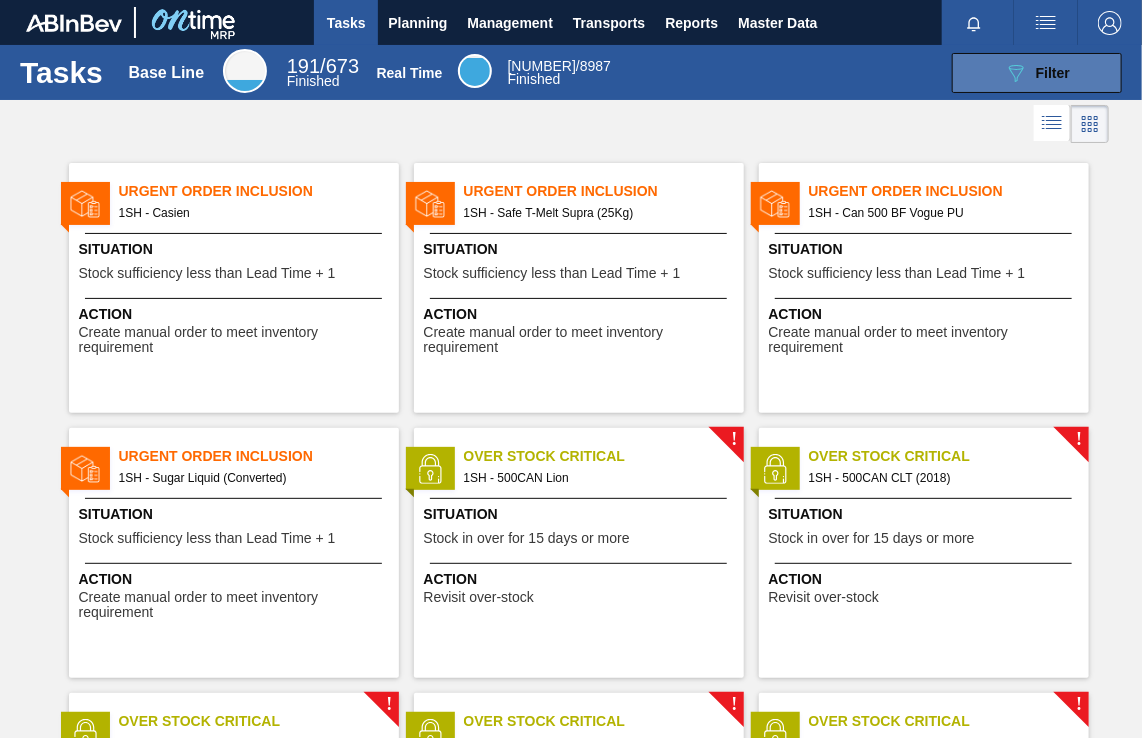 click on "Filter" at bounding box center [1053, 73] 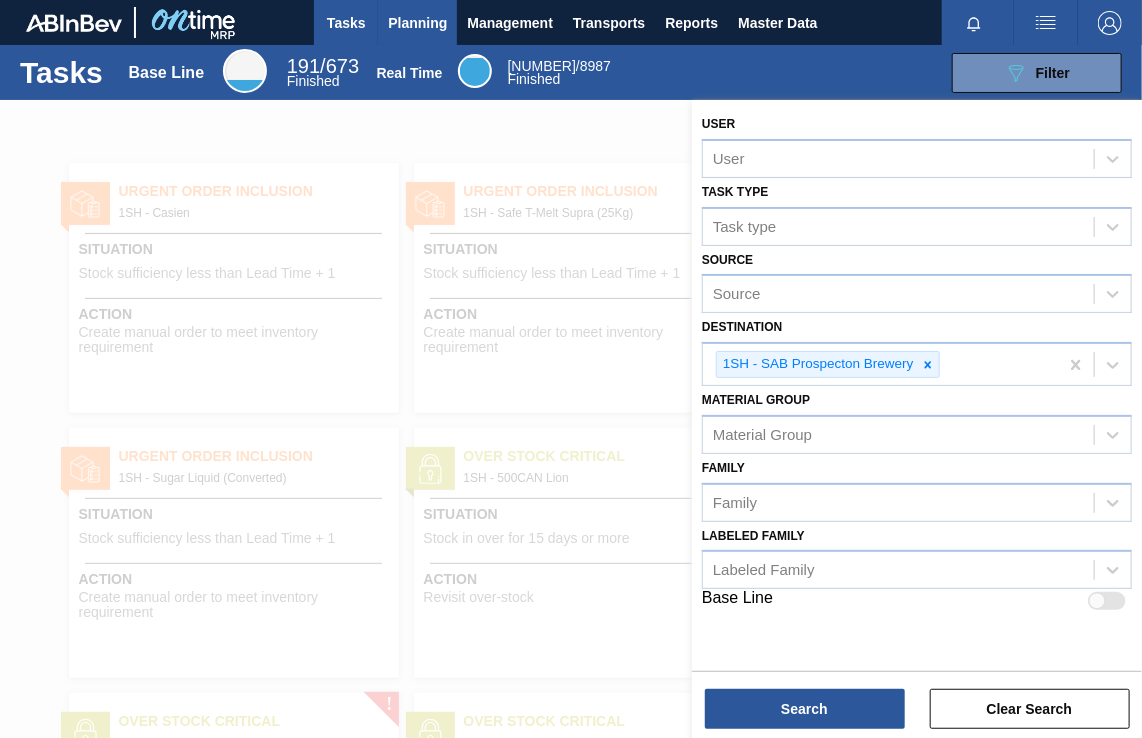 click on "Planning" at bounding box center [417, 23] 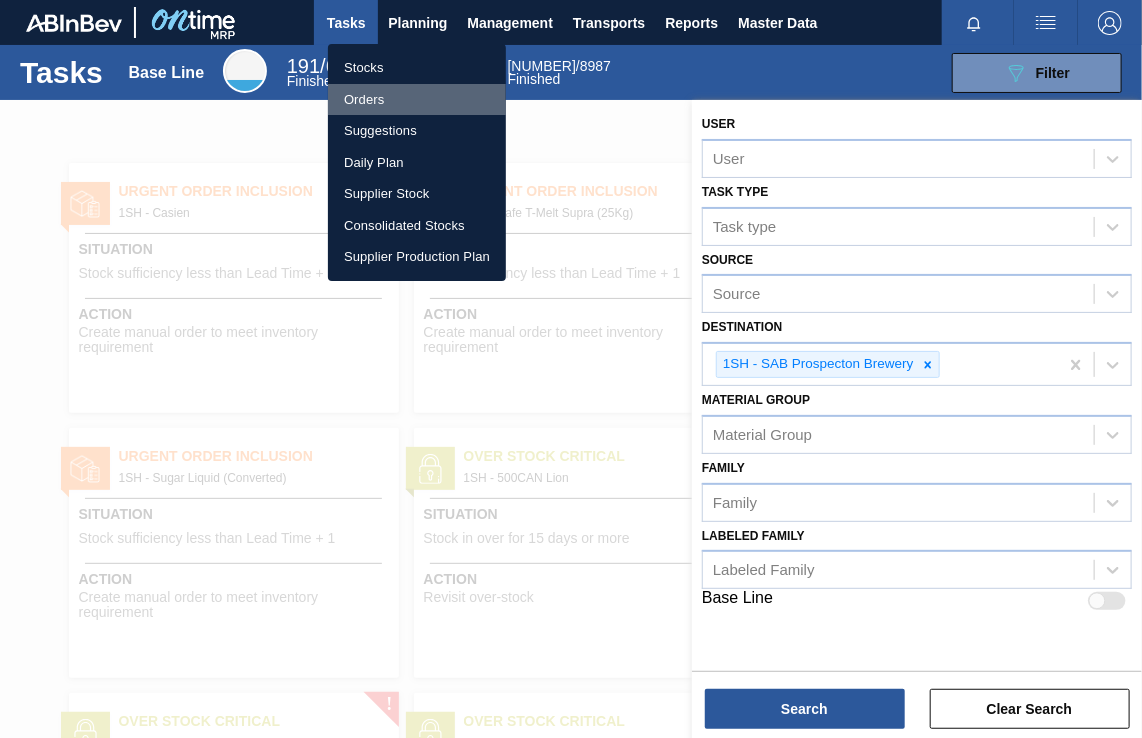 click on "Orders" at bounding box center [417, 100] 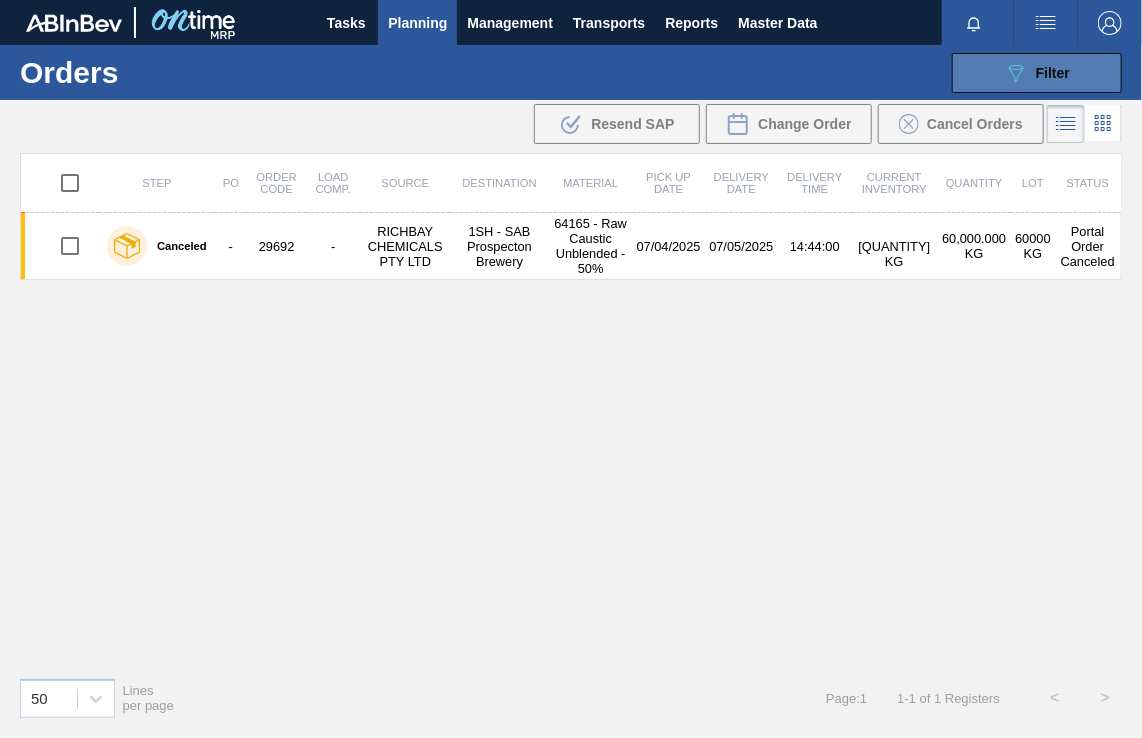 click on "Filter" at bounding box center [1053, 73] 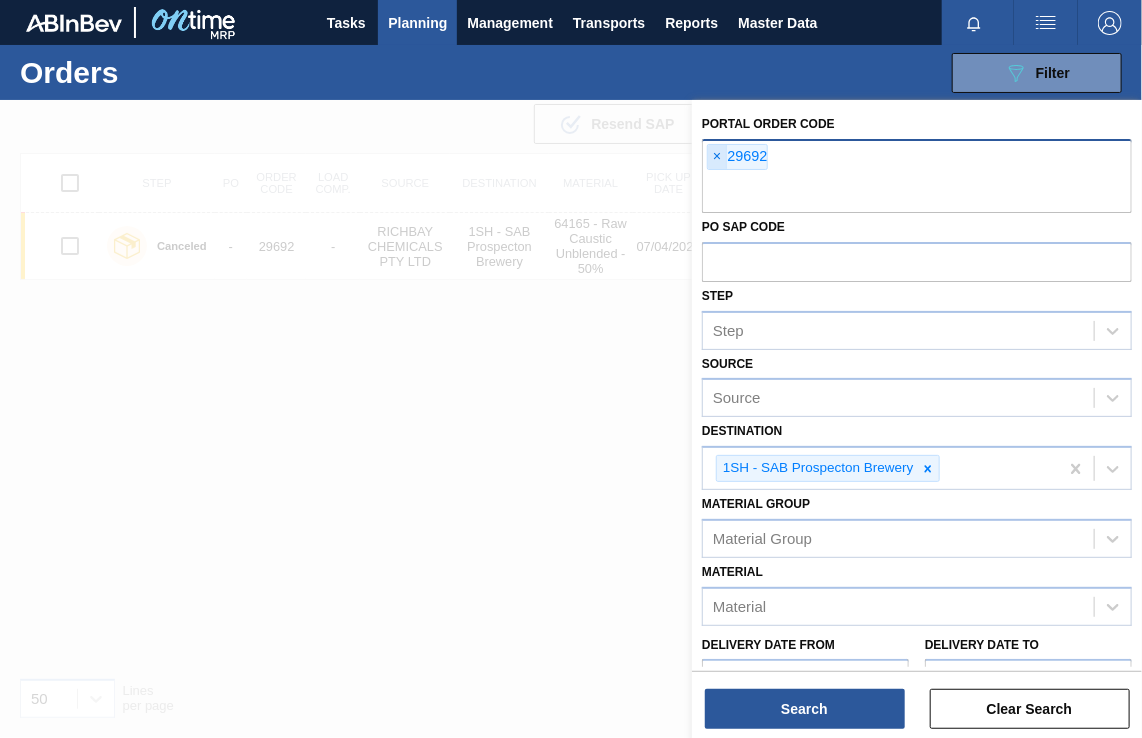click on "×" at bounding box center [717, 157] 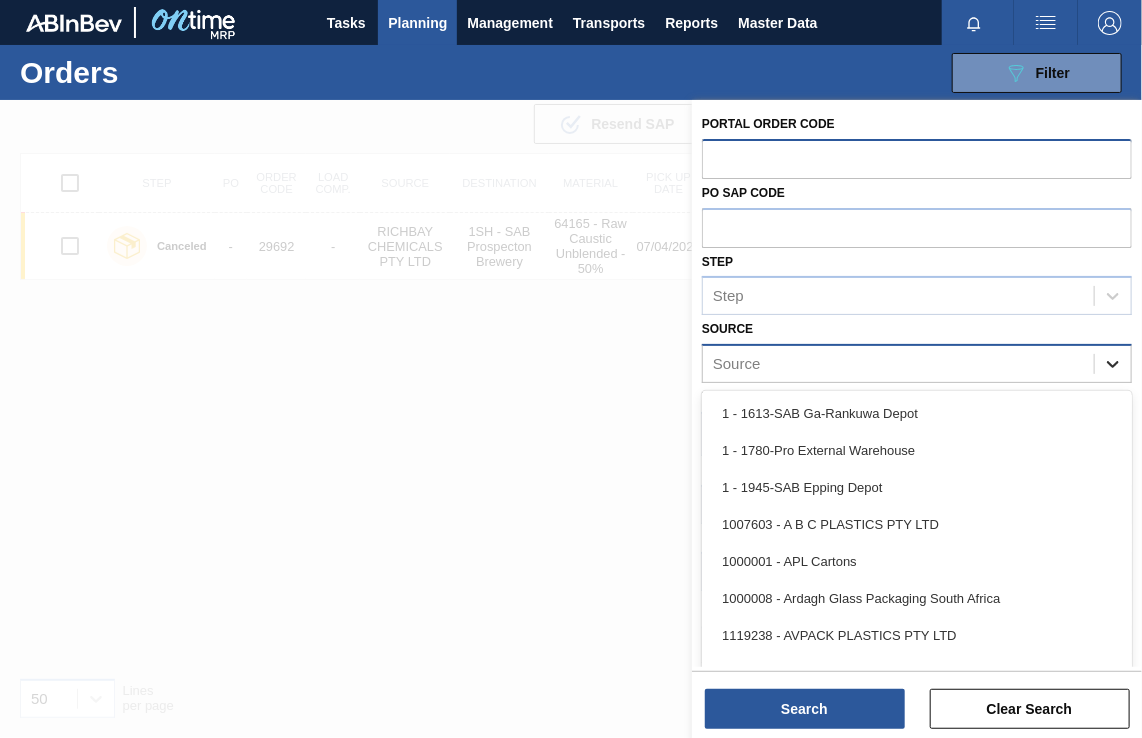 click 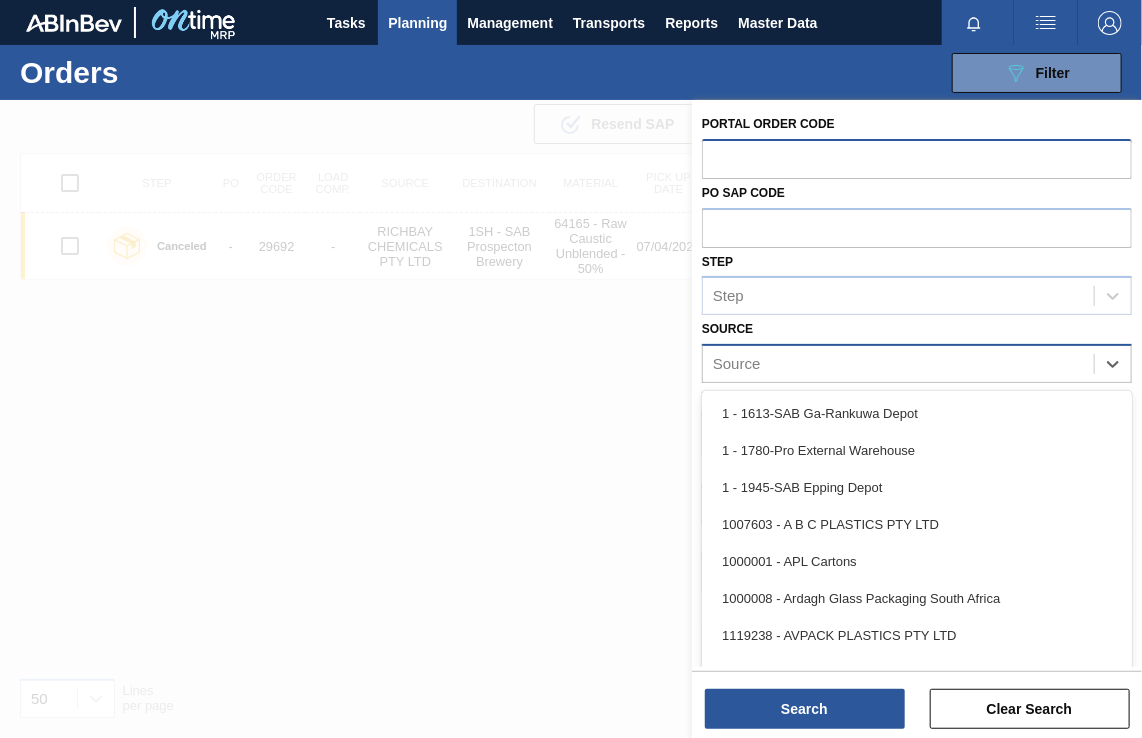 click on "Source" at bounding box center [898, 364] 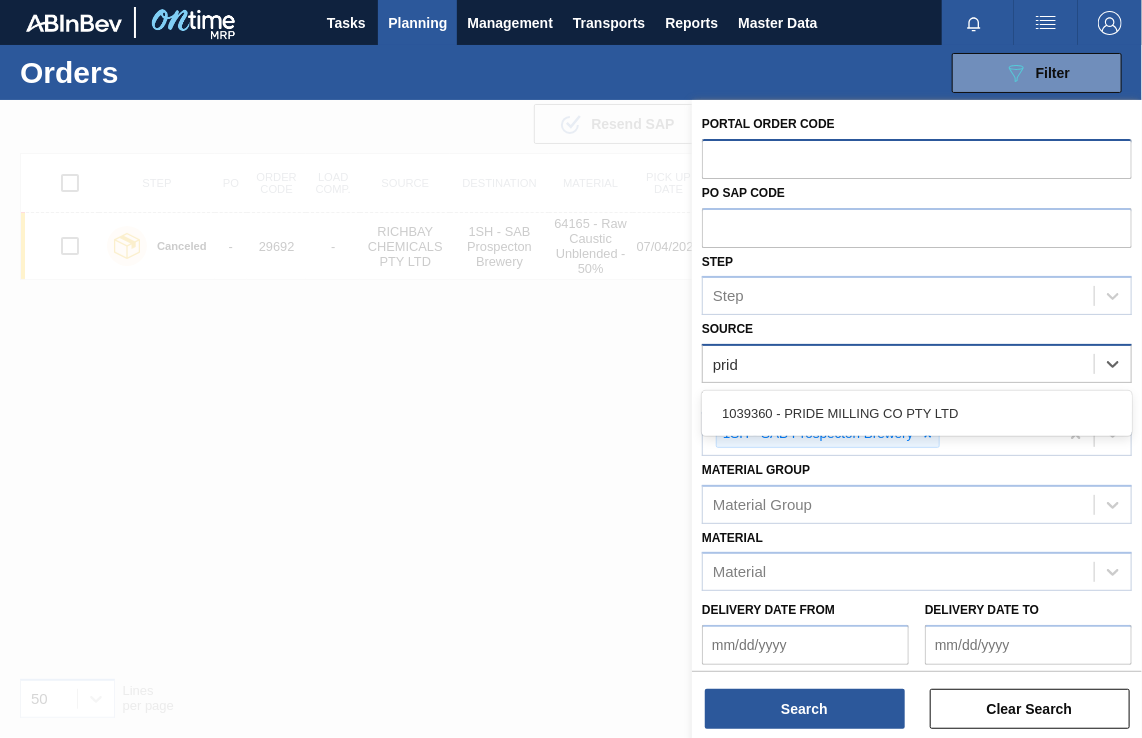 type on "pride" 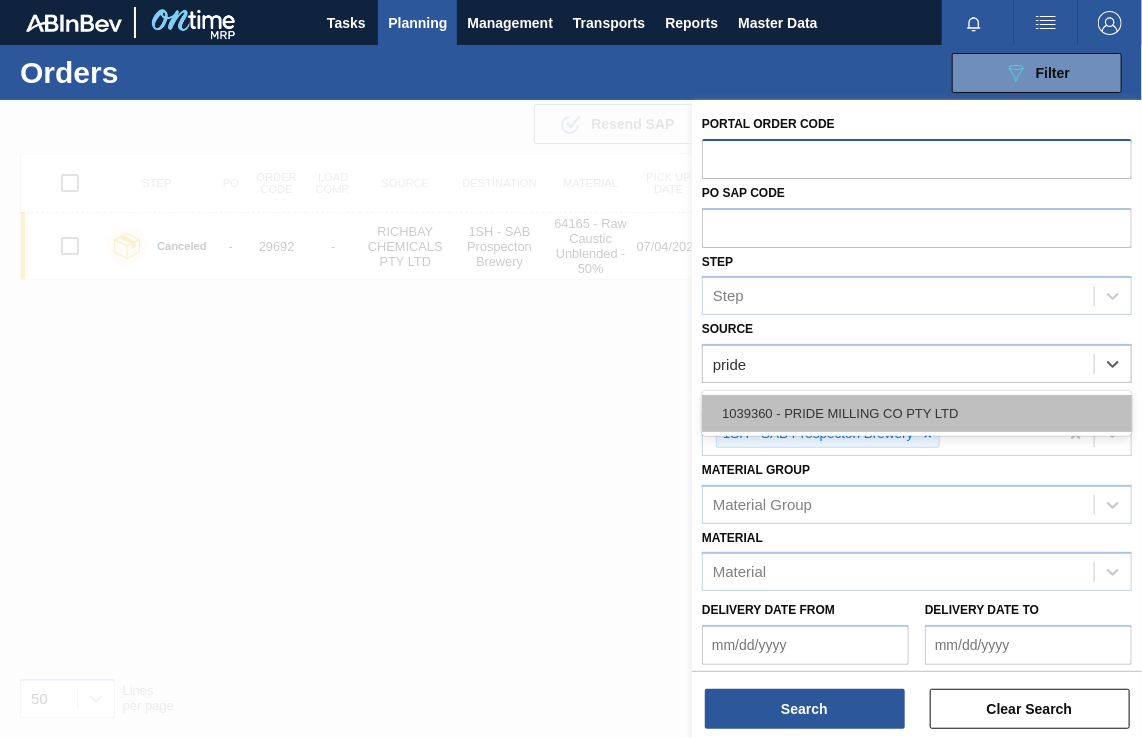 click on "1039360 - PRIDE MILLING CO PTY LTD" at bounding box center (917, 413) 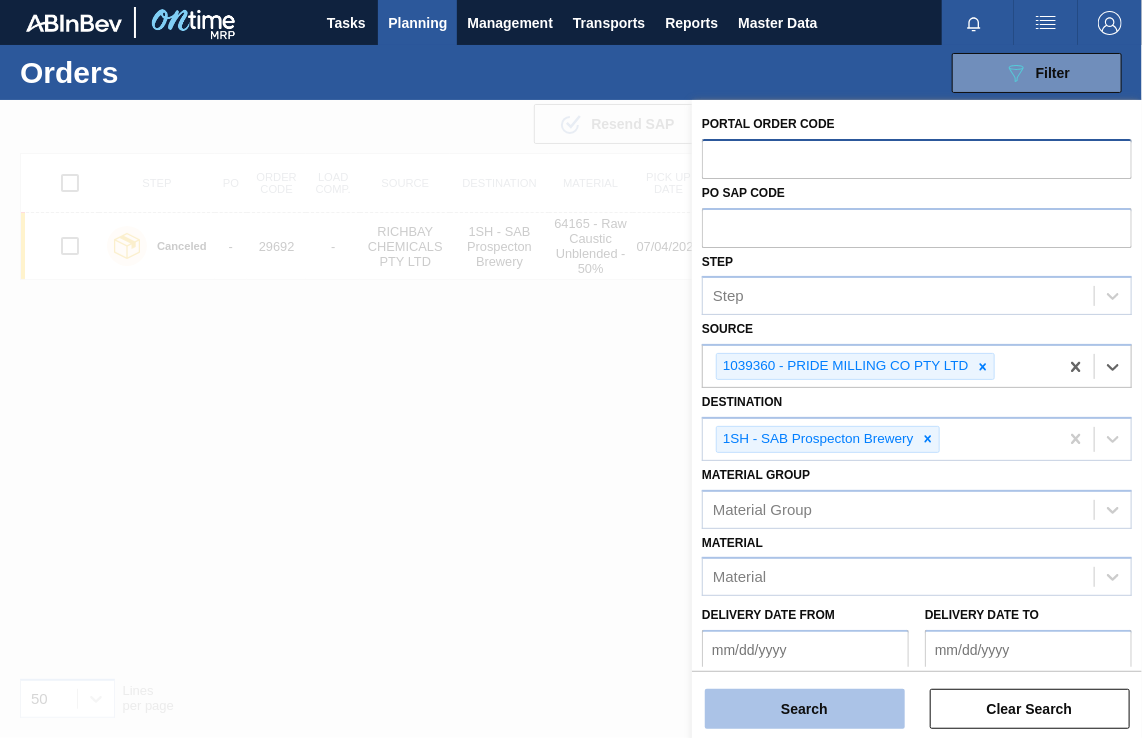 click on "Search" at bounding box center [805, 709] 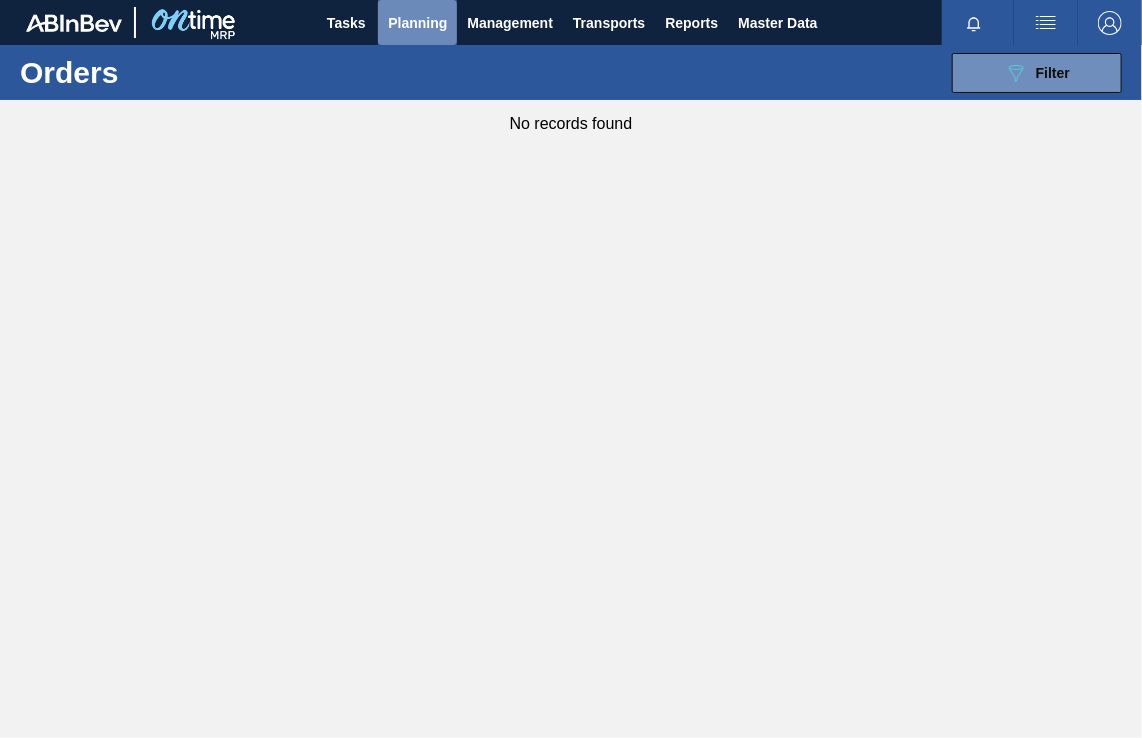 click on "Planning" at bounding box center [417, 23] 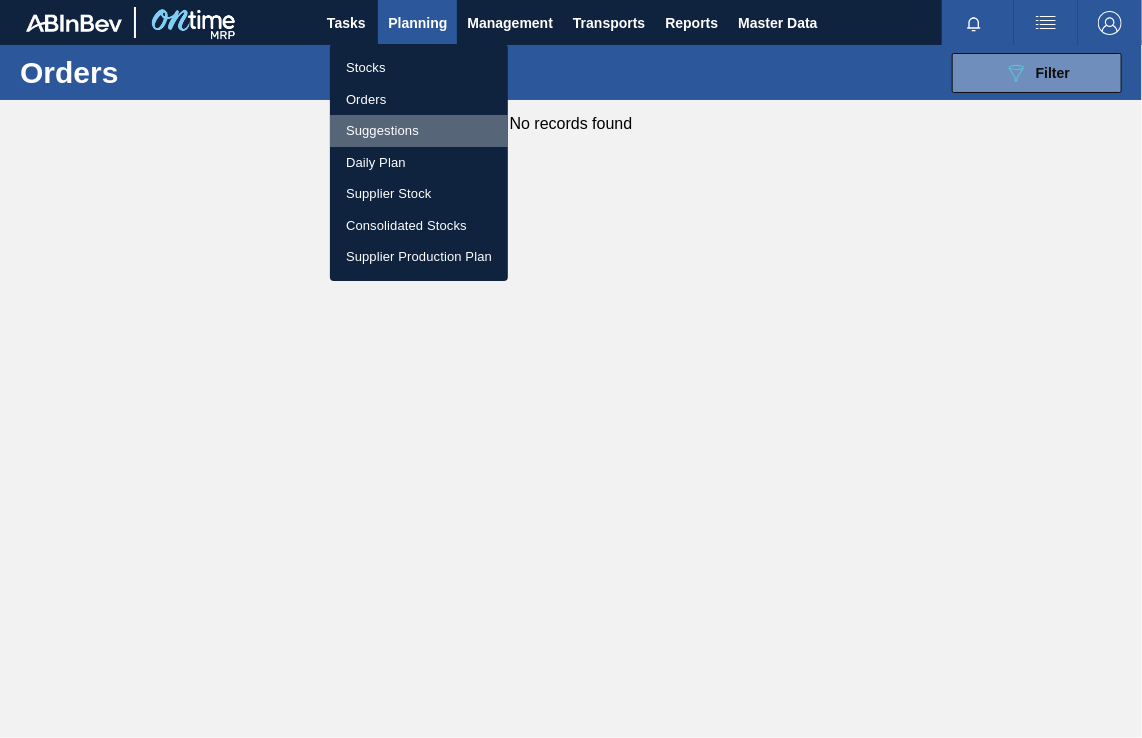 click on "Suggestions" at bounding box center [419, 131] 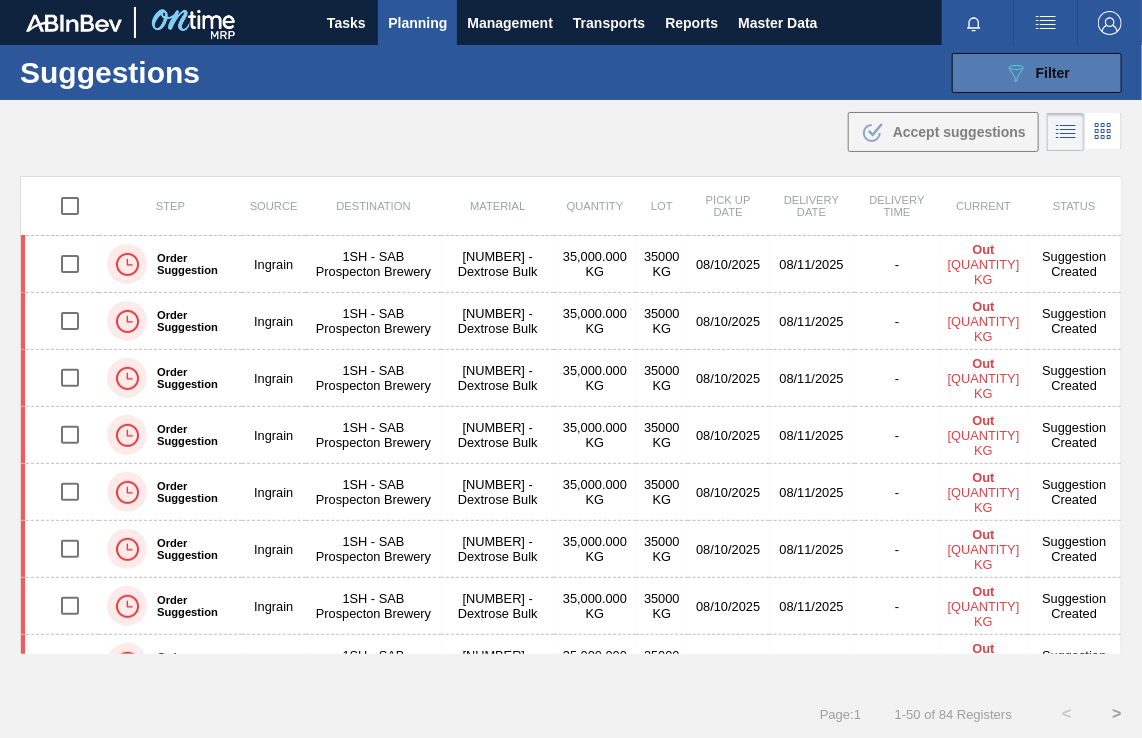 click on "Filter" at bounding box center (1053, 73) 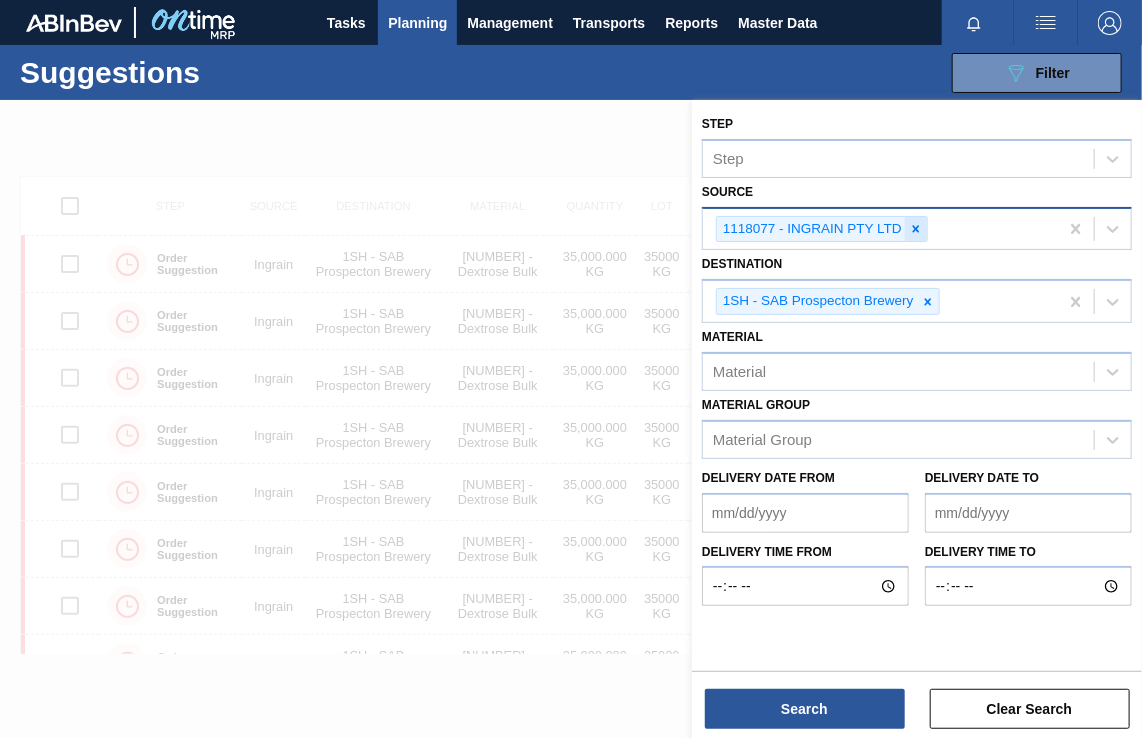 click 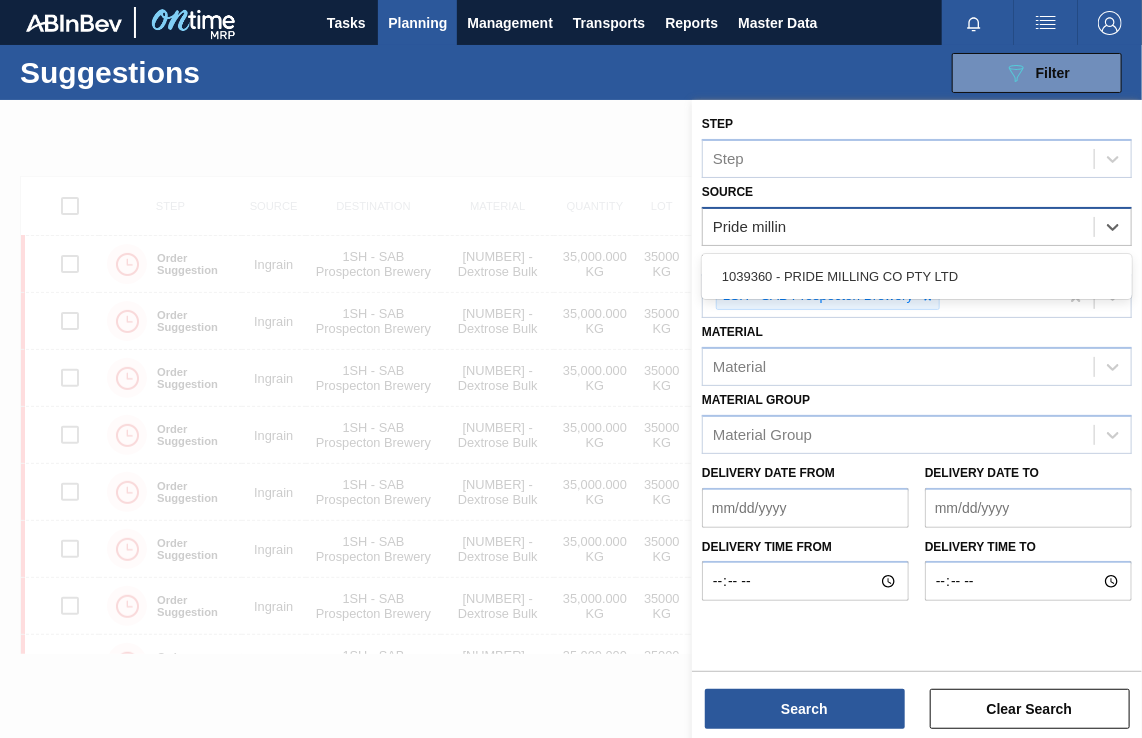 type on "Pride milling" 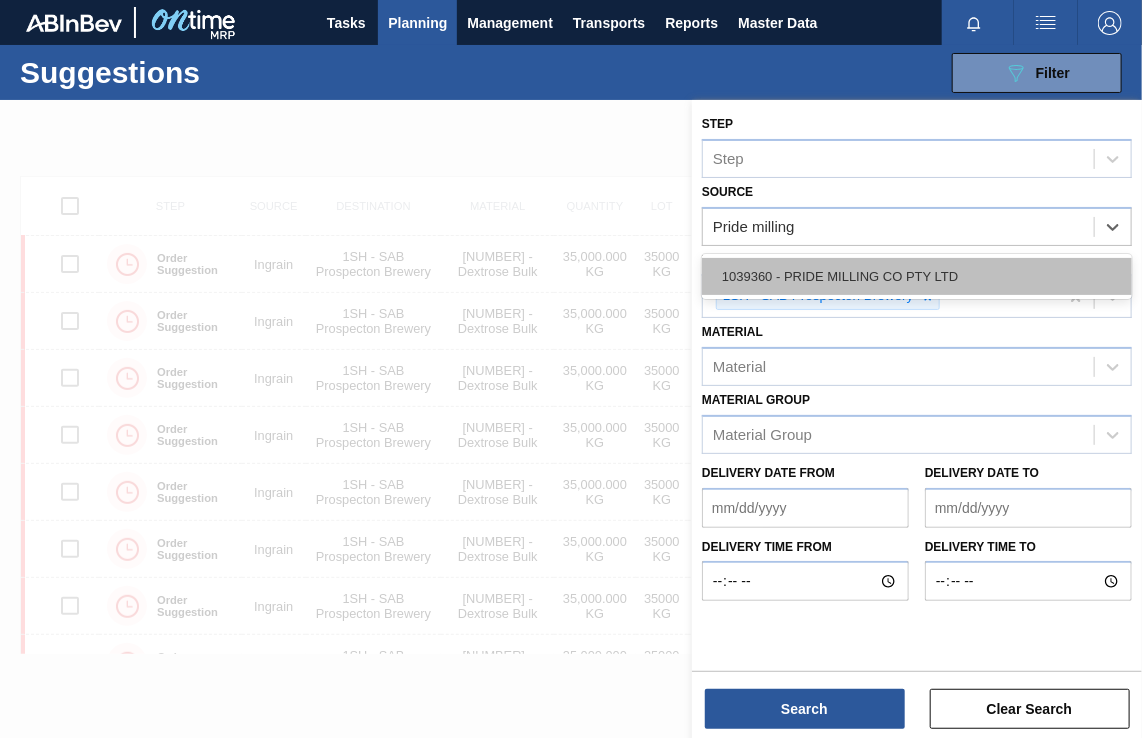 click on "1039360 - PRIDE MILLING CO PTY LTD" at bounding box center [917, 276] 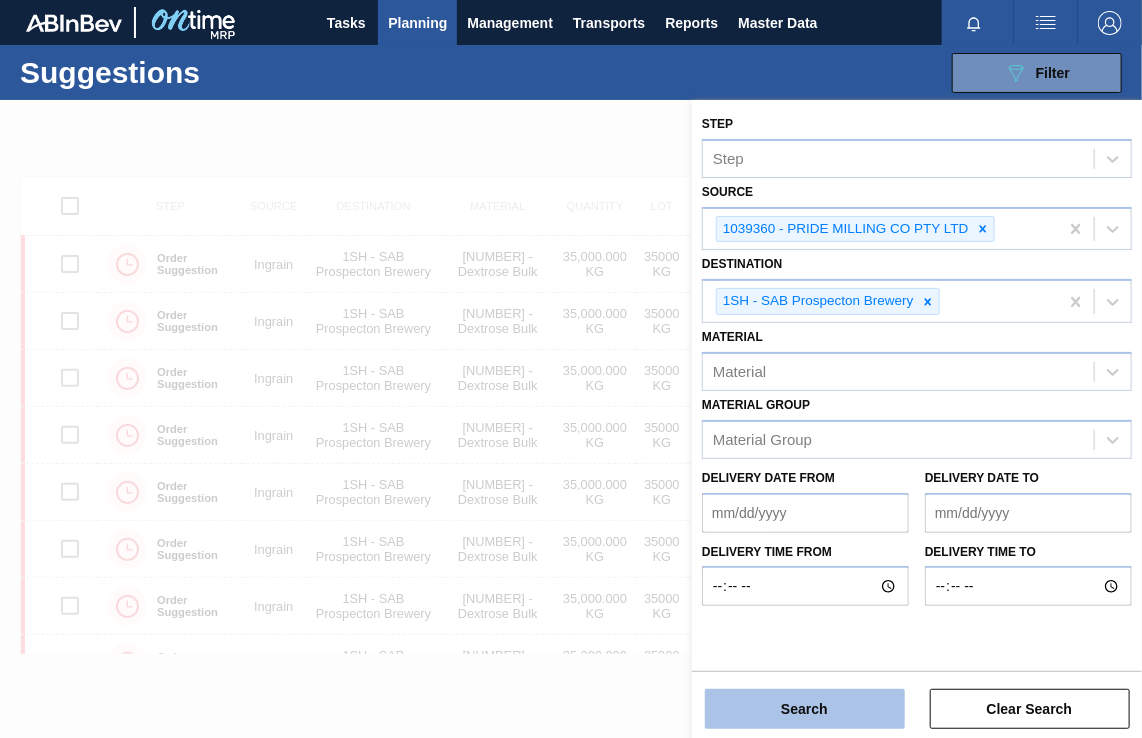 click on "Search" at bounding box center (805, 709) 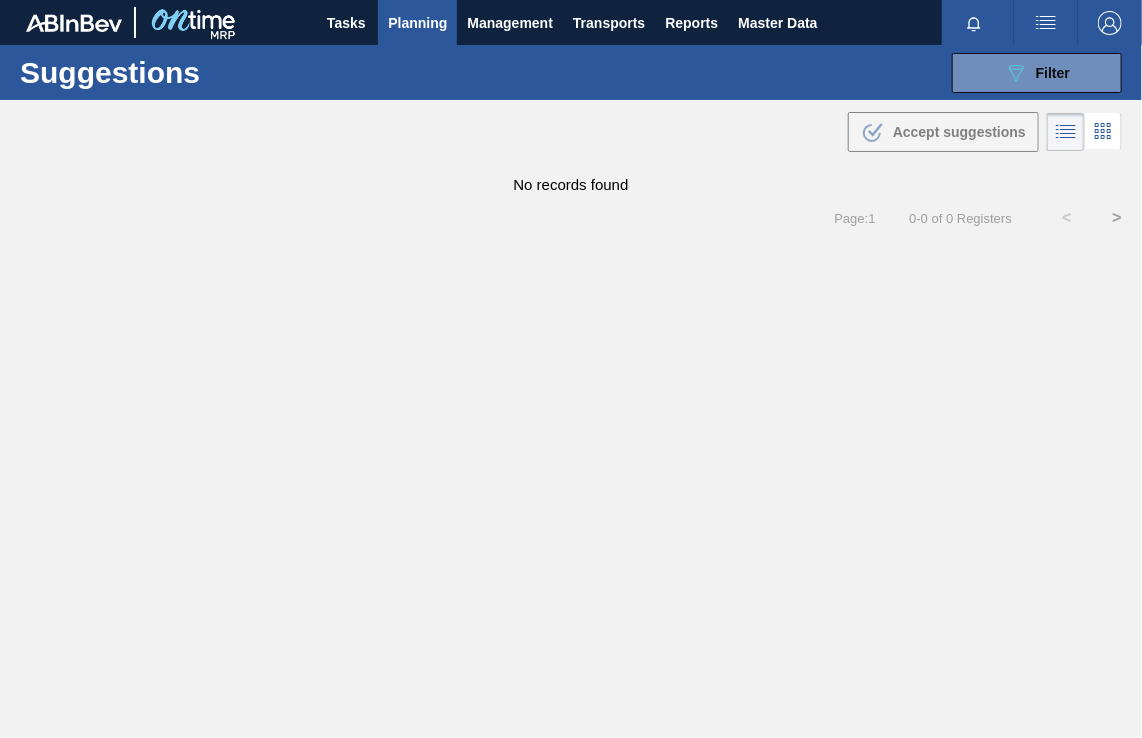 click on "Planning" at bounding box center (417, 23) 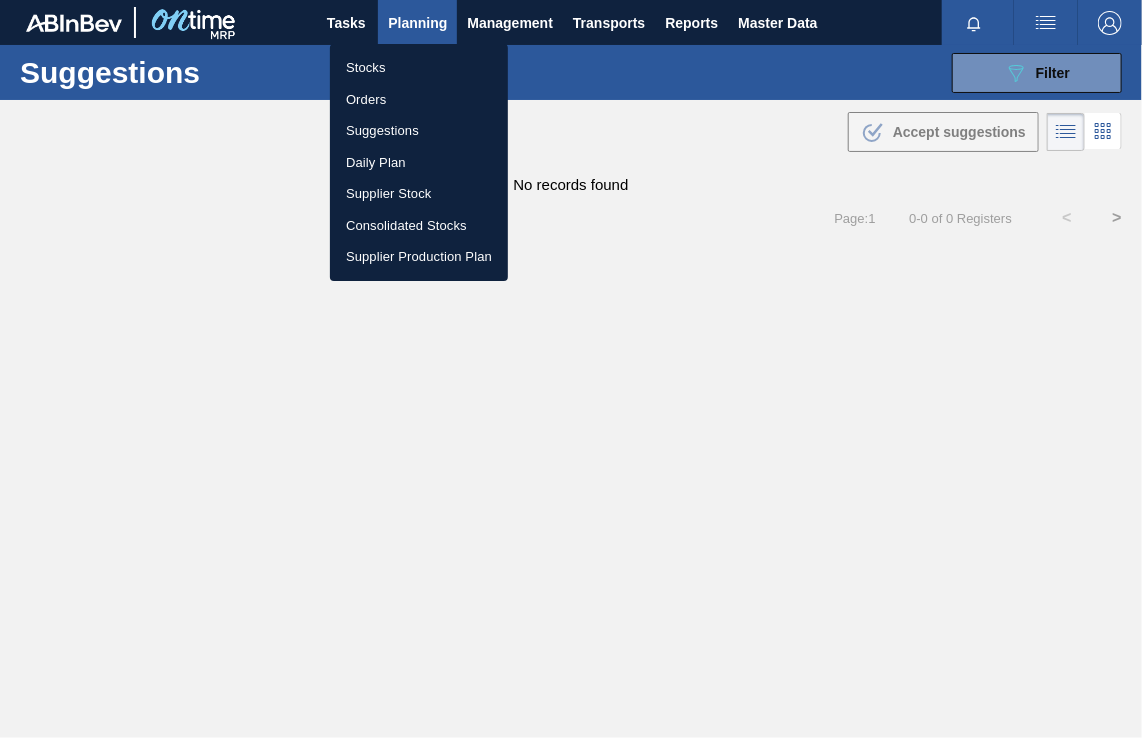 drag, startPoint x: 366, startPoint y: 62, endPoint x: 502, endPoint y: 154, distance: 164.195 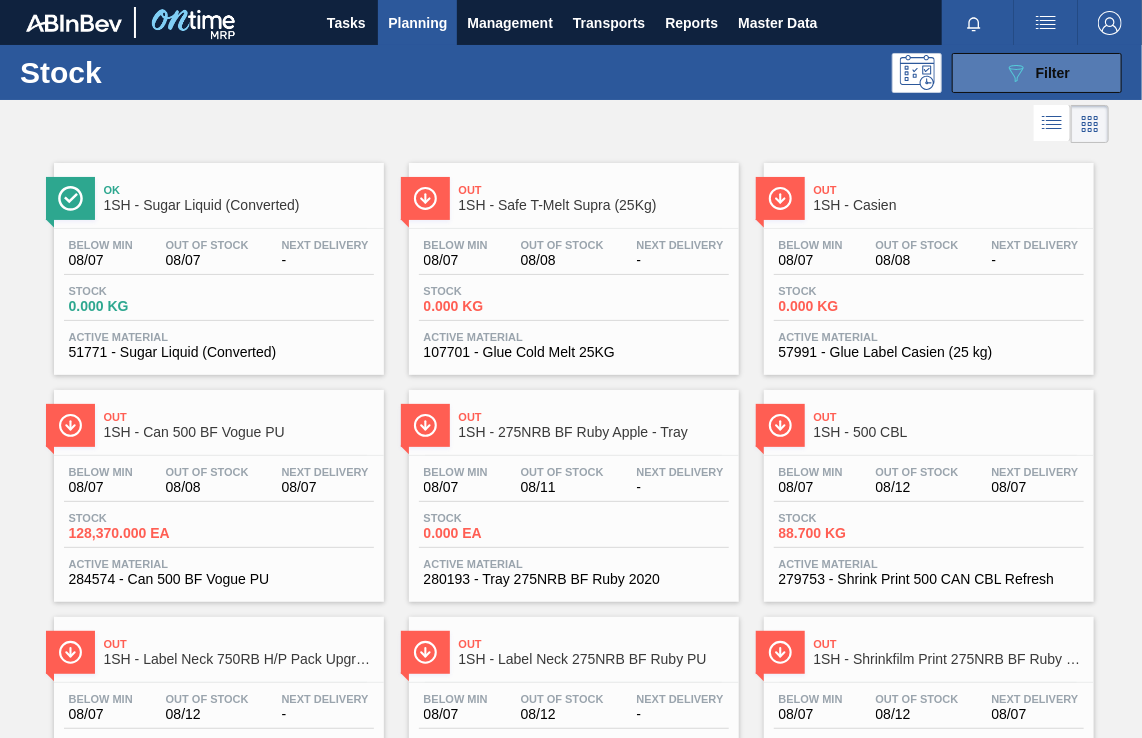 click on "Filter" at bounding box center (1053, 73) 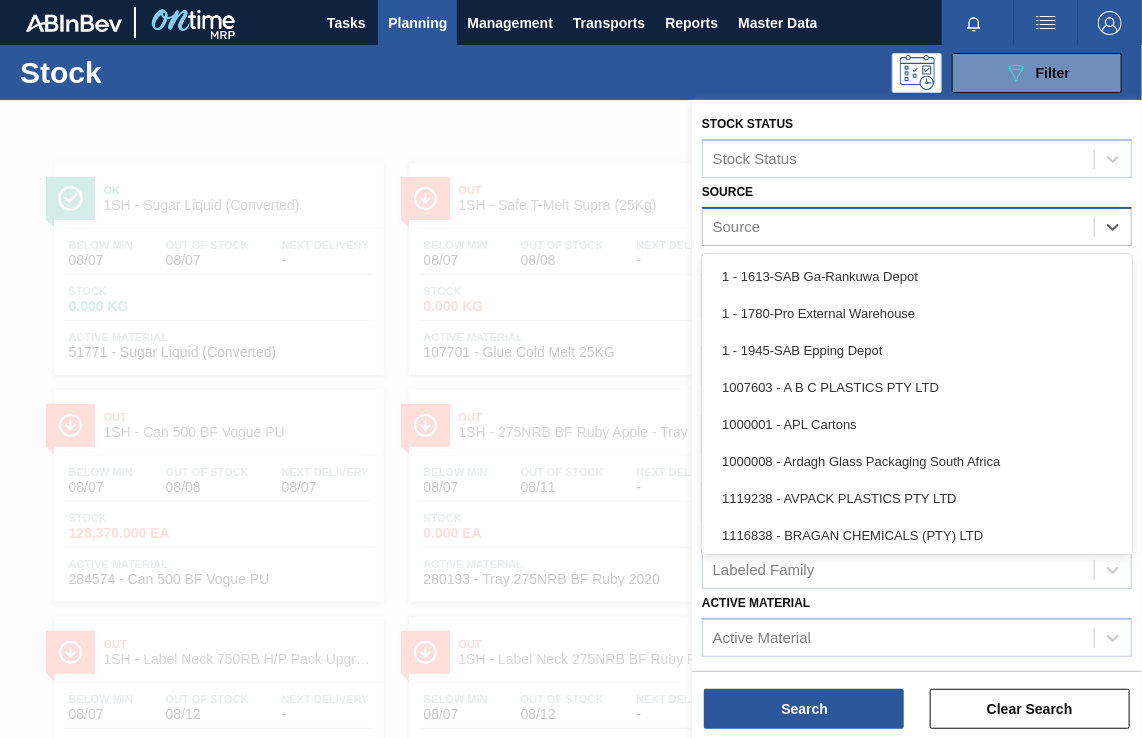 click on "Source" at bounding box center (898, 226) 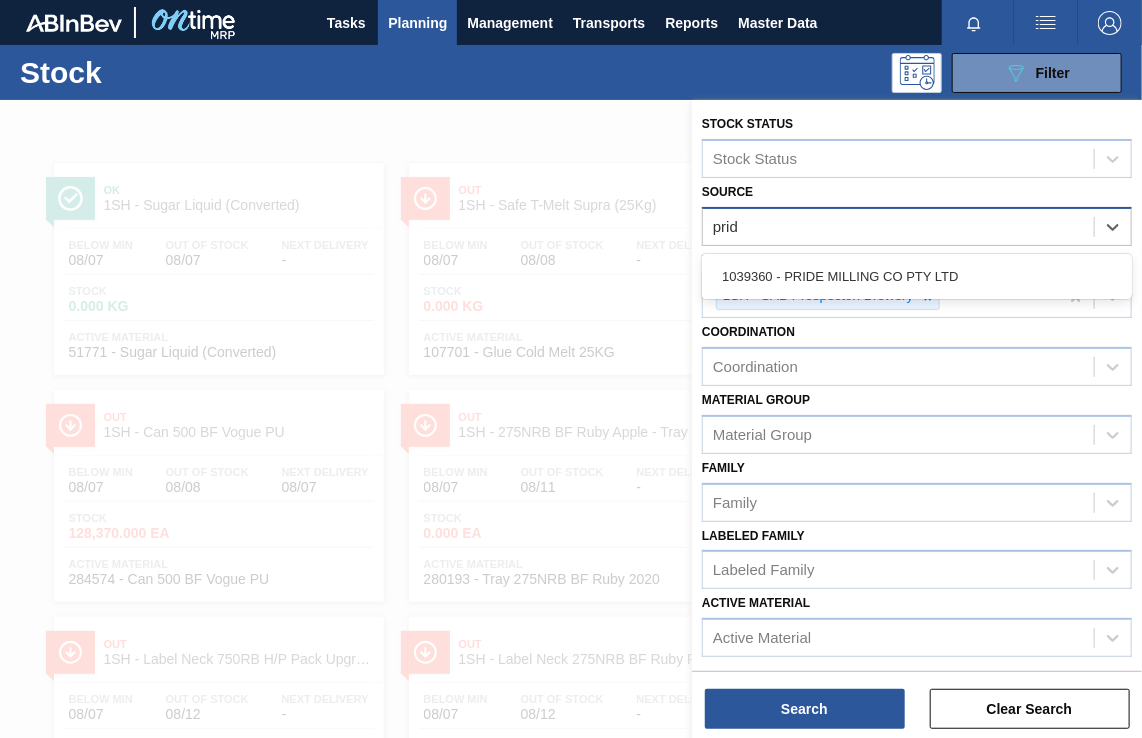 type on "pride" 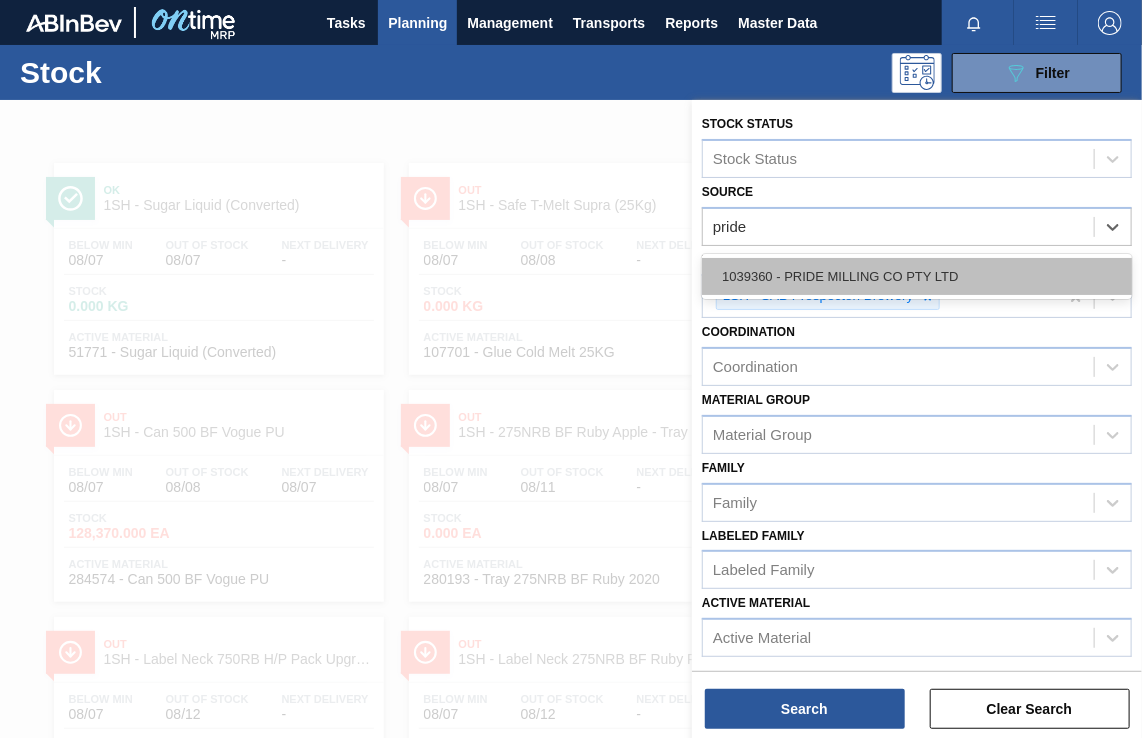 click on "1039360 - PRIDE MILLING CO PTY LTD" at bounding box center (917, 276) 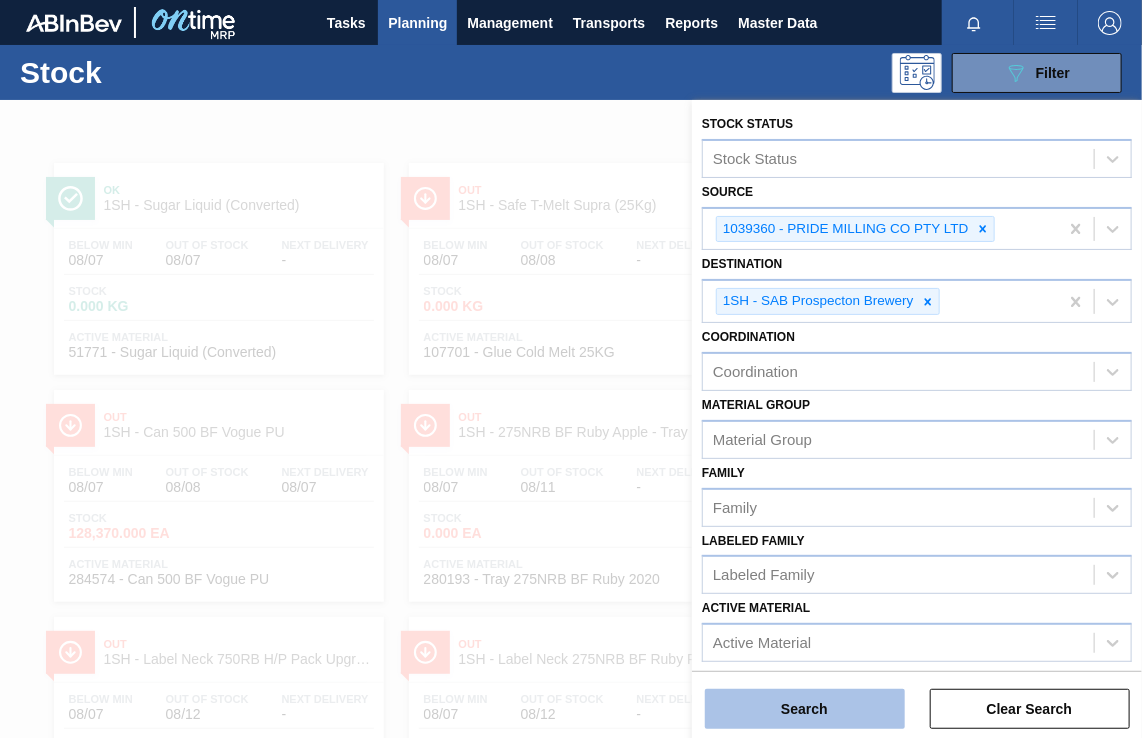 click on "Search" at bounding box center (805, 709) 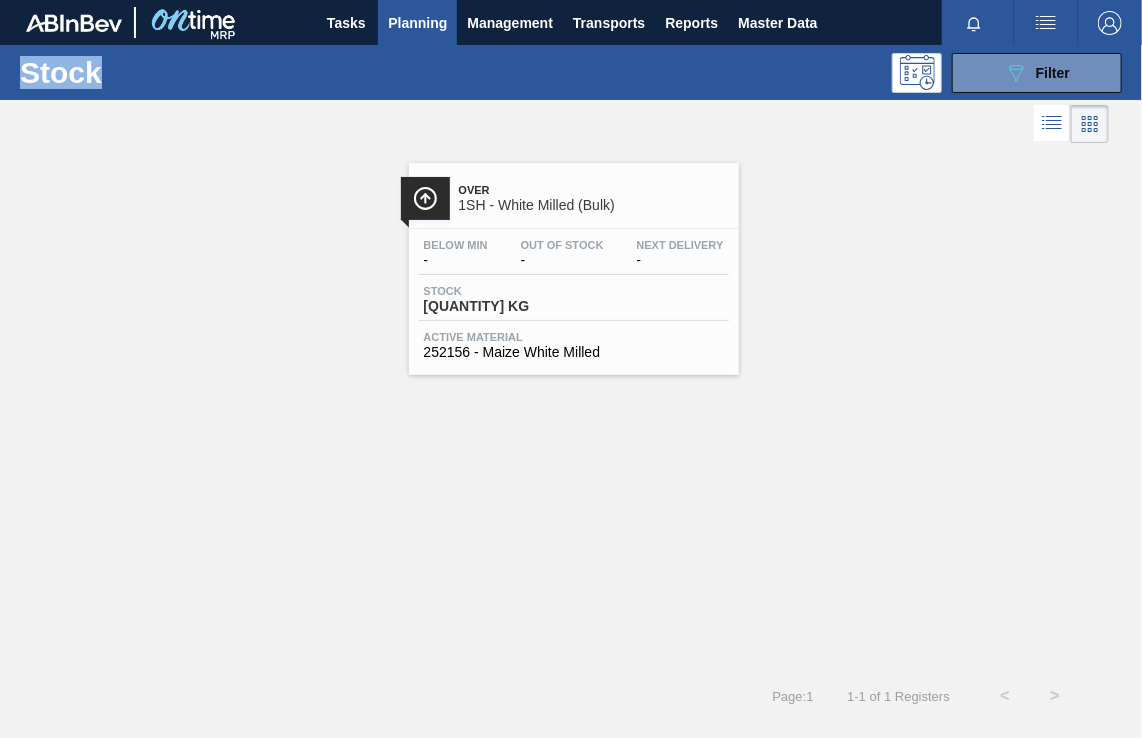 click on "Over" at bounding box center (594, 190) 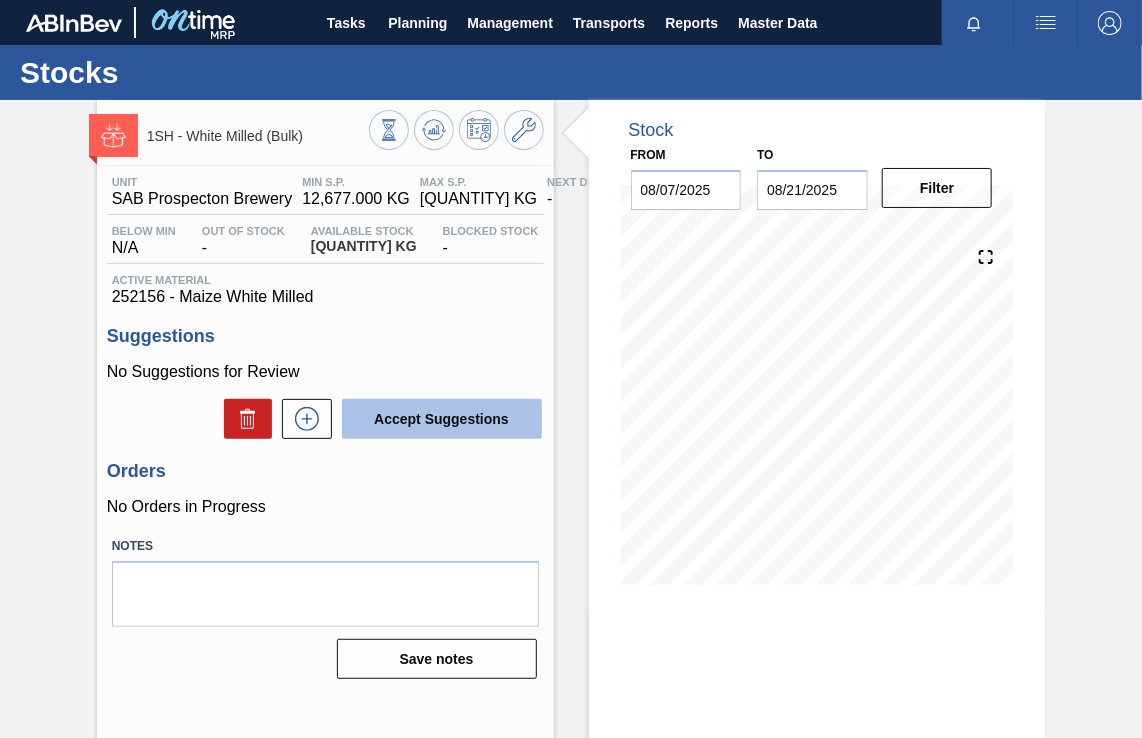 click on "Accept Suggestions" at bounding box center (442, 419) 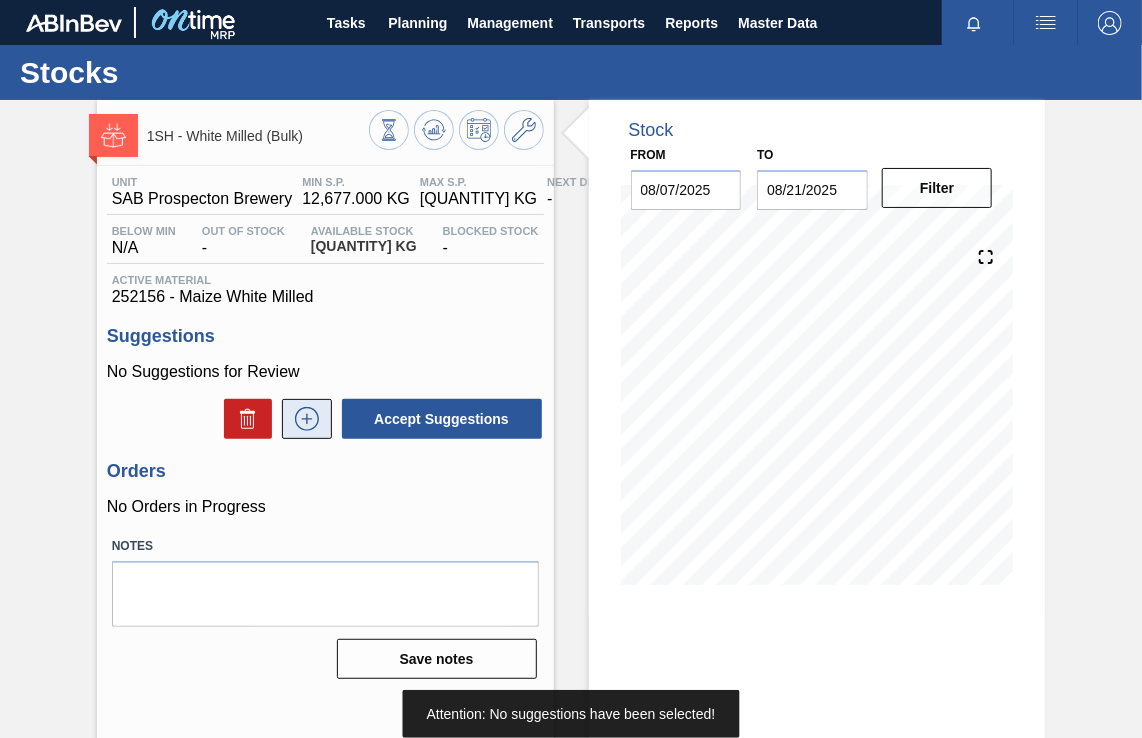 click 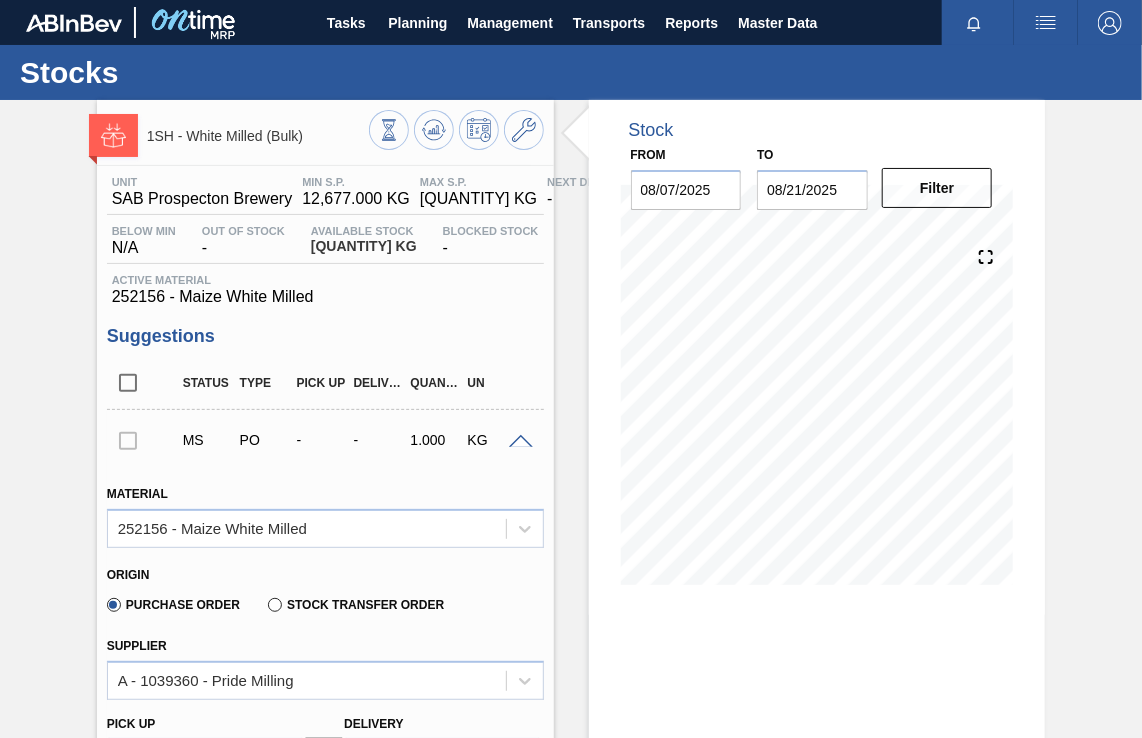 click at bounding box center [128, 440] 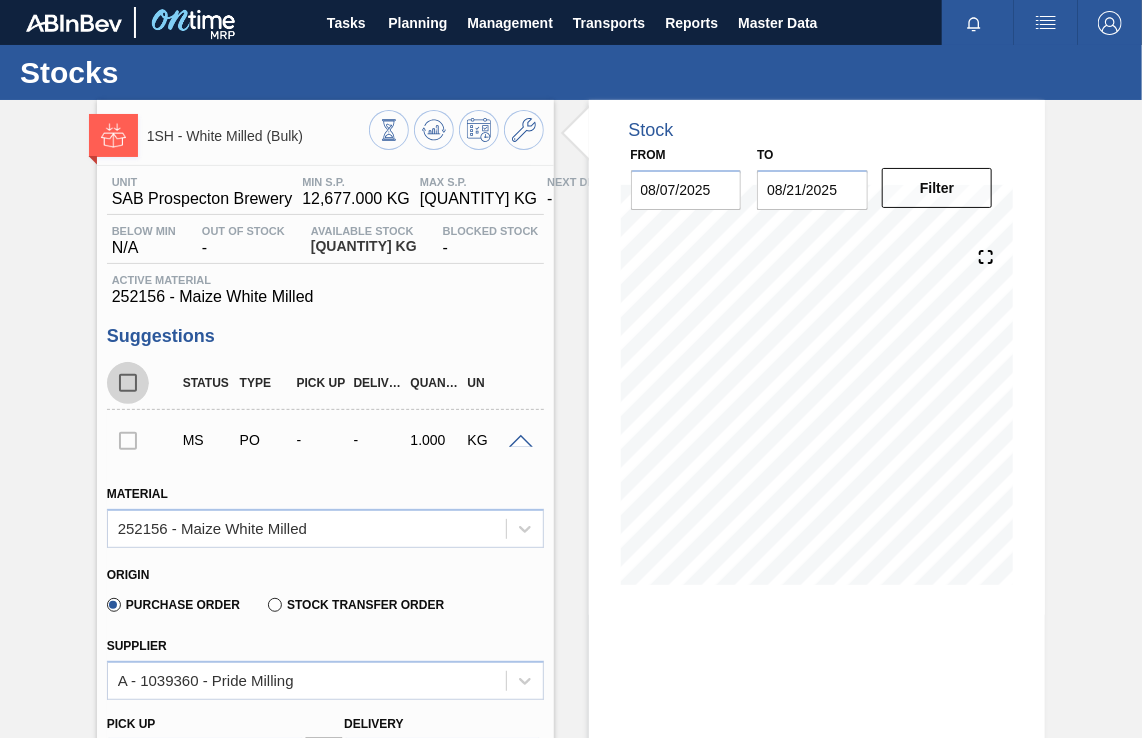 click at bounding box center (128, 383) 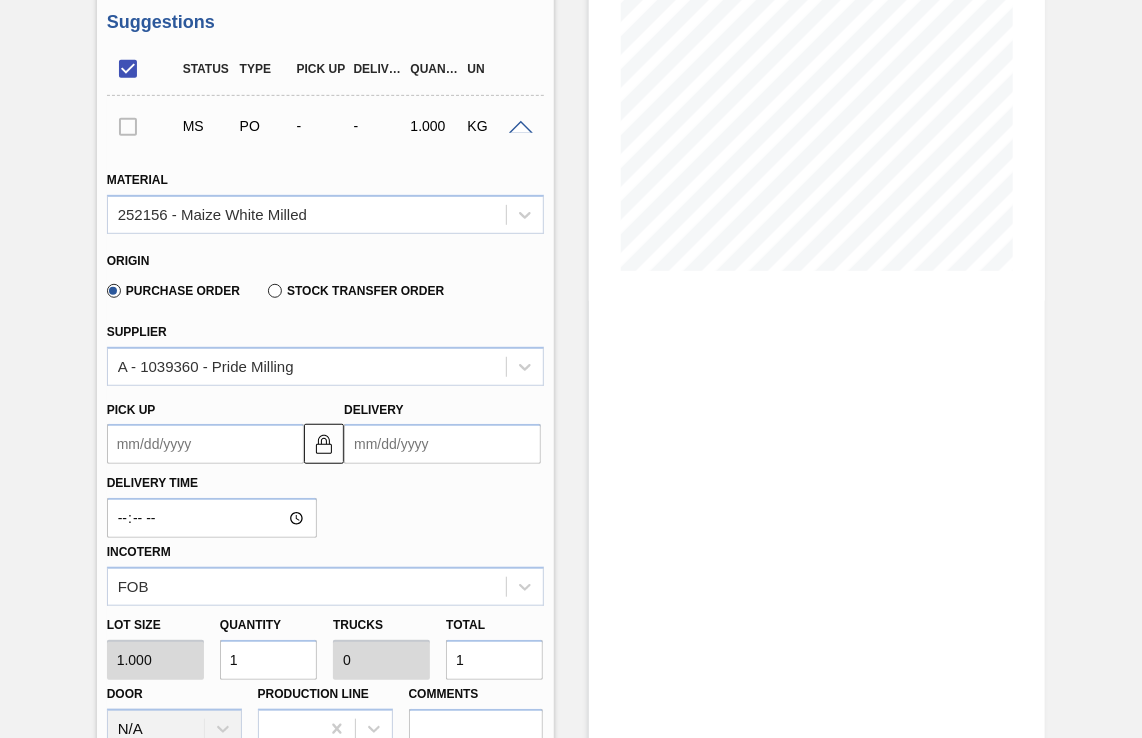 scroll, scrollTop: 400, scrollLeft: 0, axis: vertical 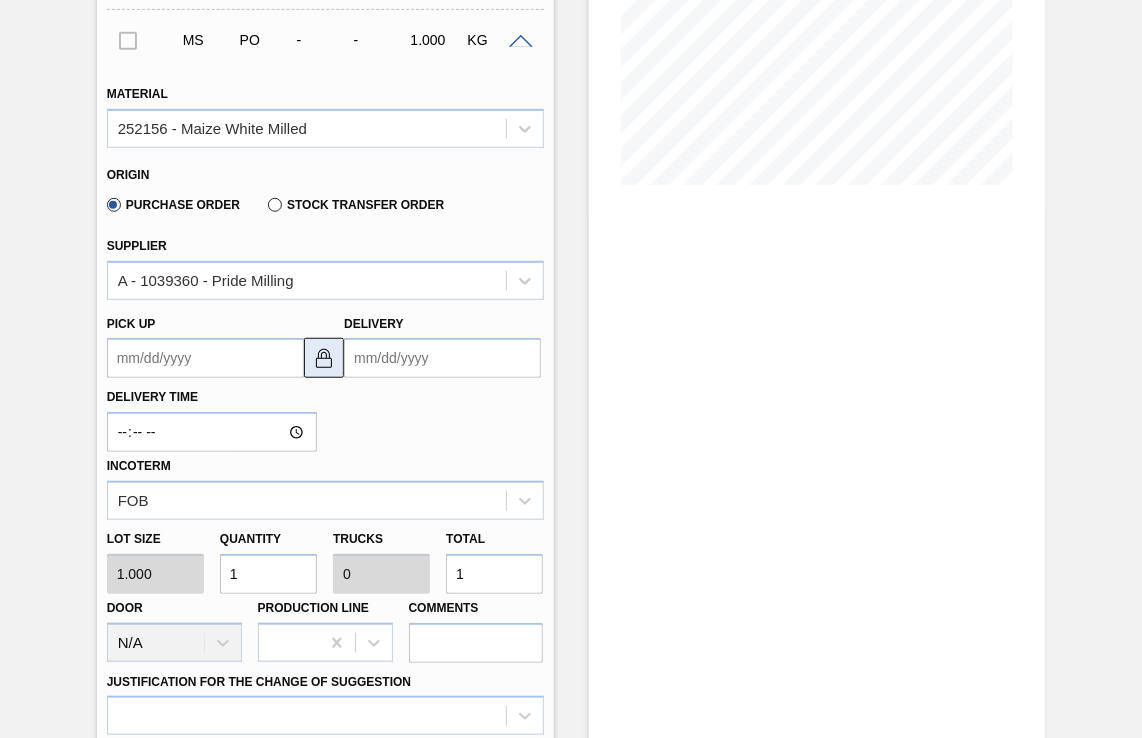 click at bounding box center (324, 358) 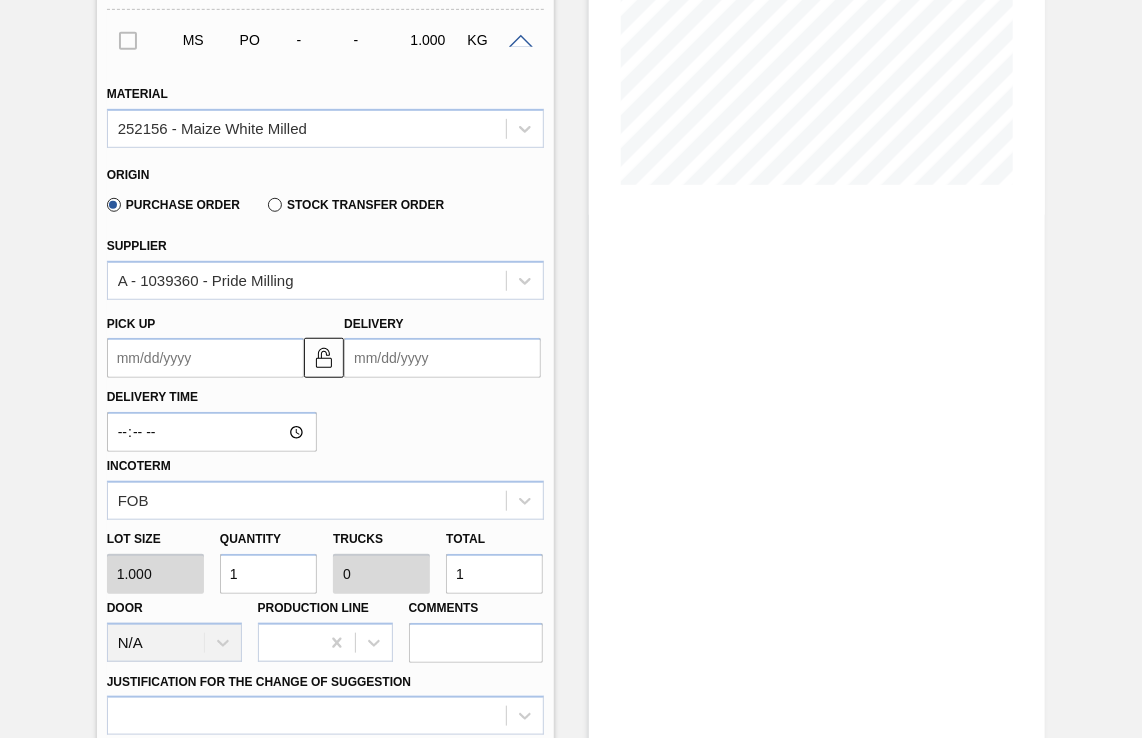 click on "Pick up" at bounding box center [205, 358] 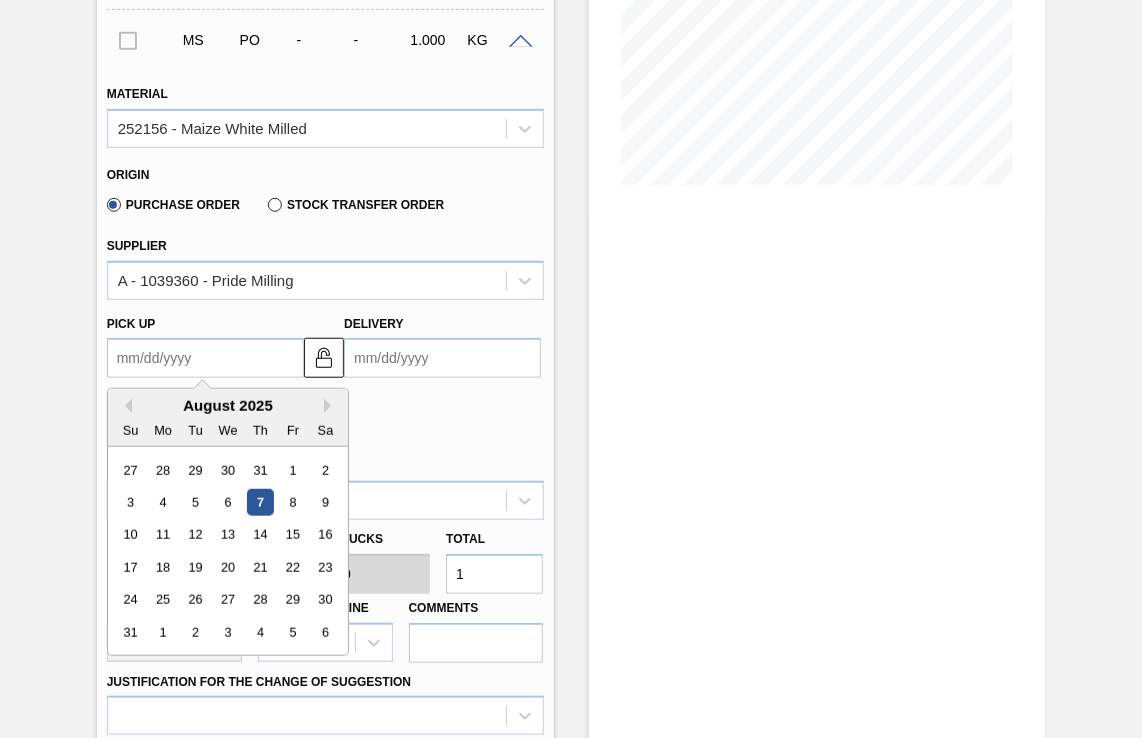 type on "05/08/2025" 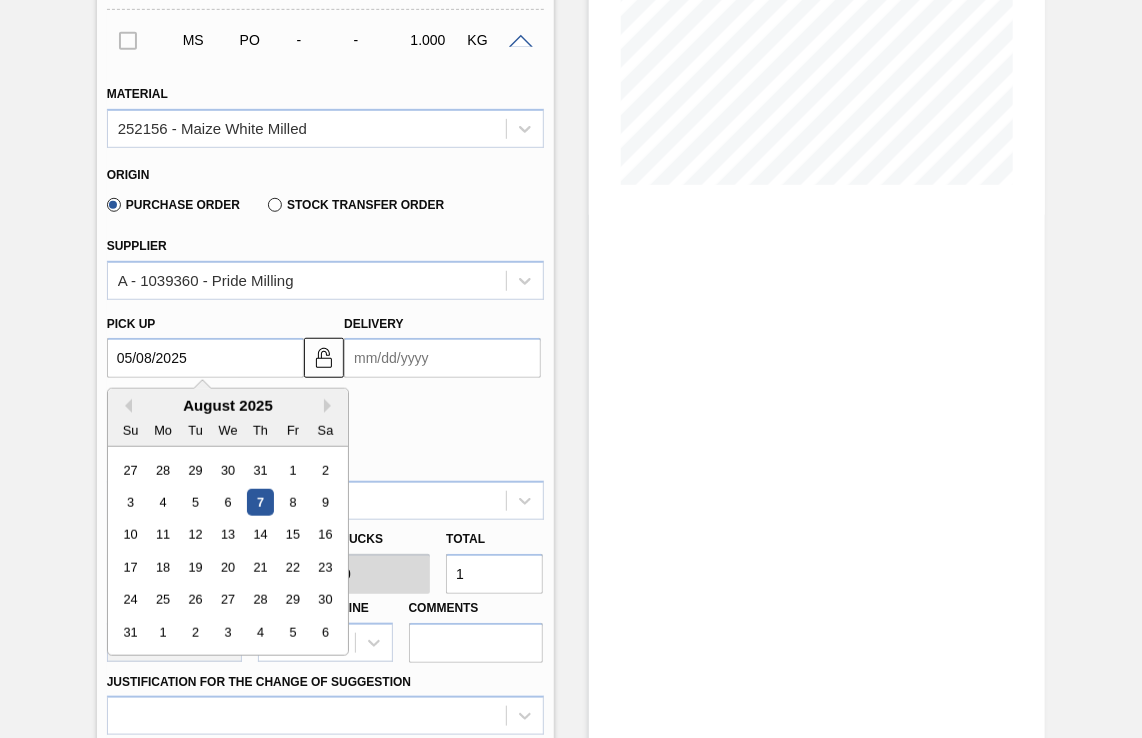 type on "20.08.2025" 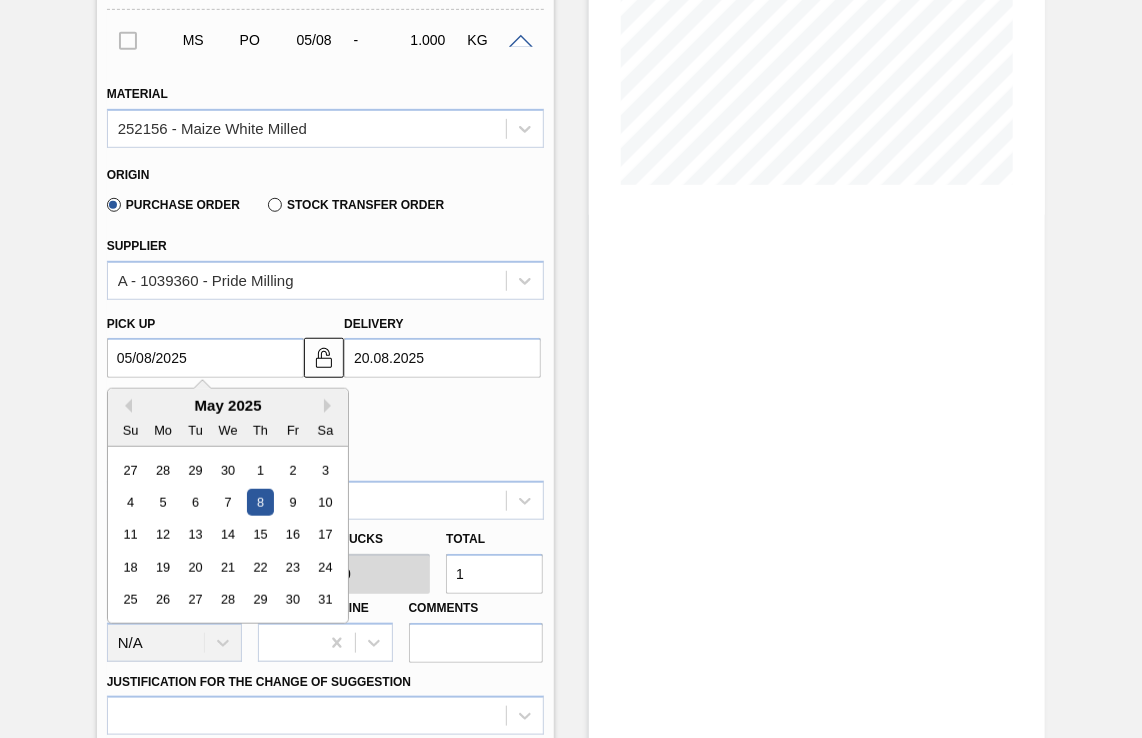 click on "May 2025" at bounding box center (228, 405) 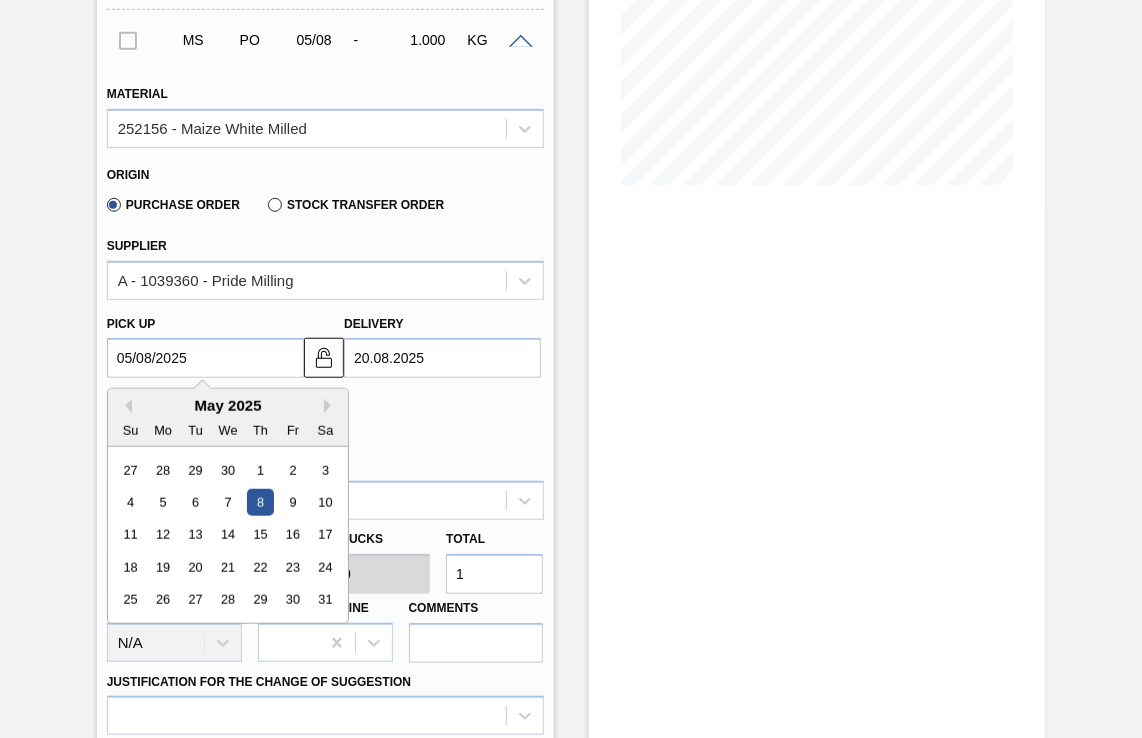 click on "May 2025" at bounding box center (228, 405) 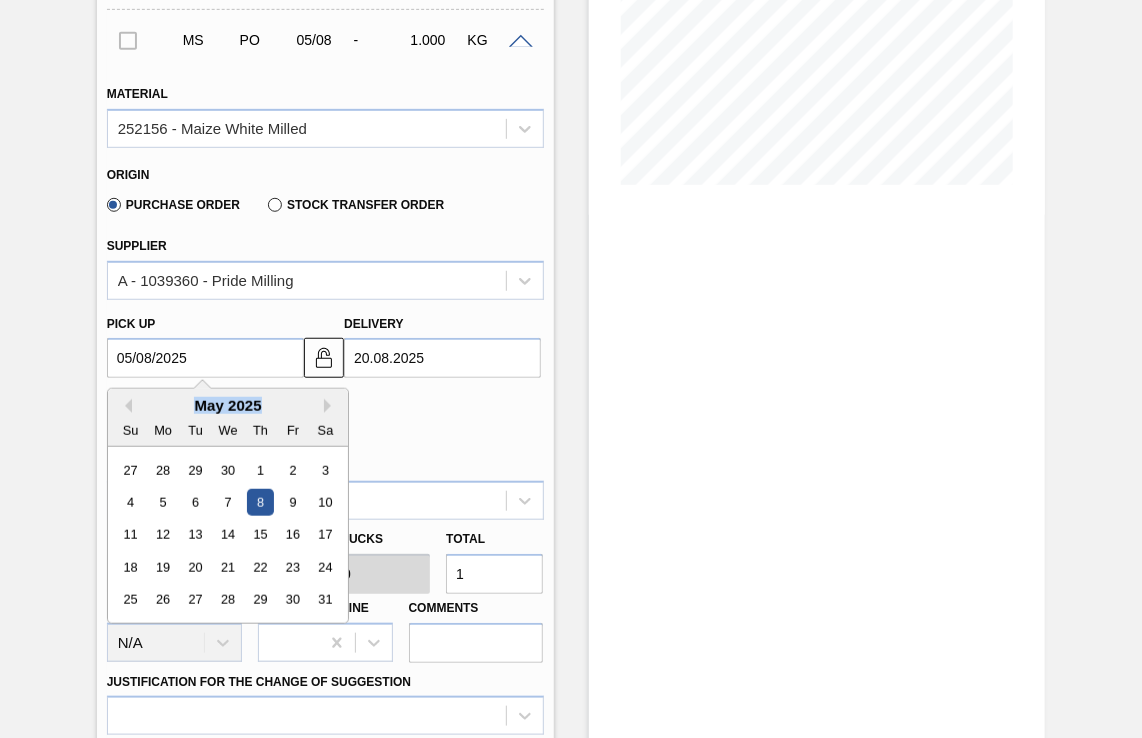 click on "May 2025" at bounding box center (228, 405) 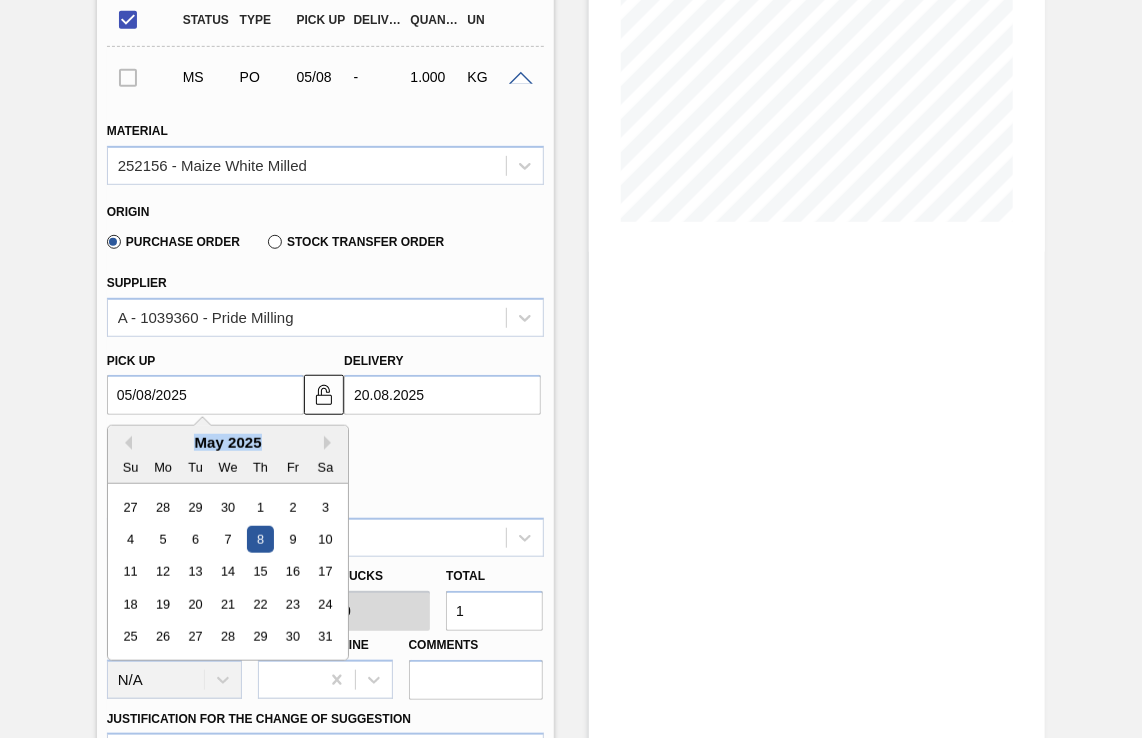 scroll, scrollTop: 359, scrollLeft: 0, axis: vertical 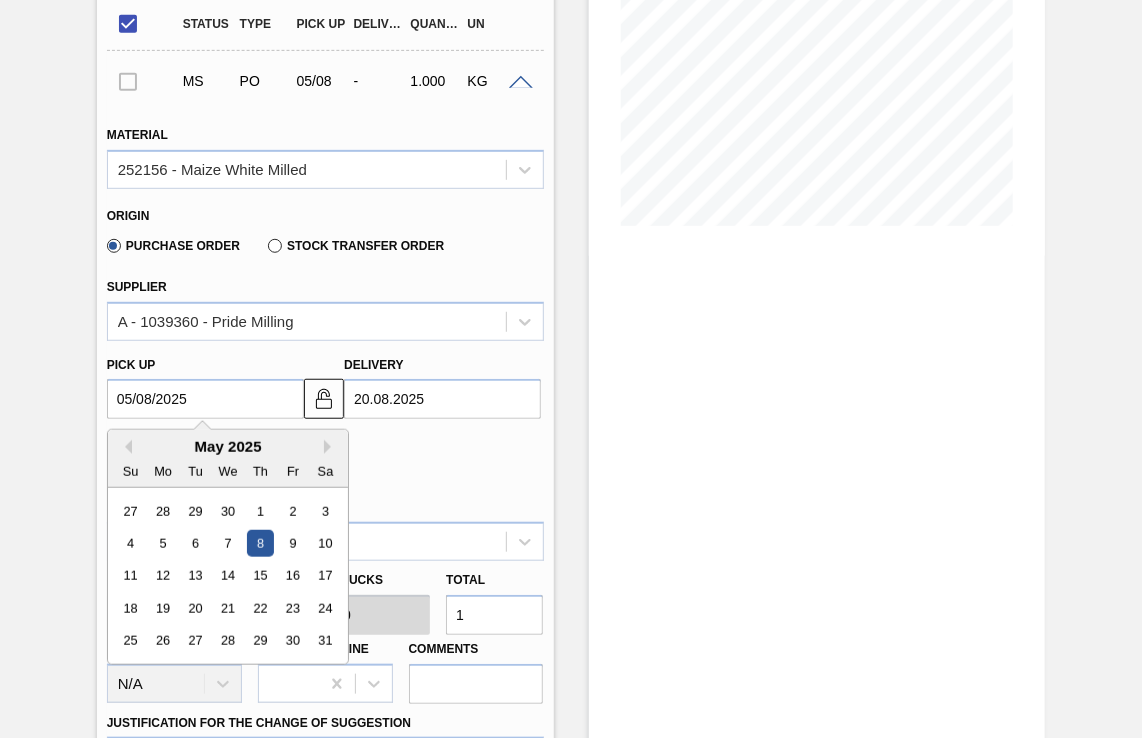 click on "Sa" at bounding box center (325, 471) 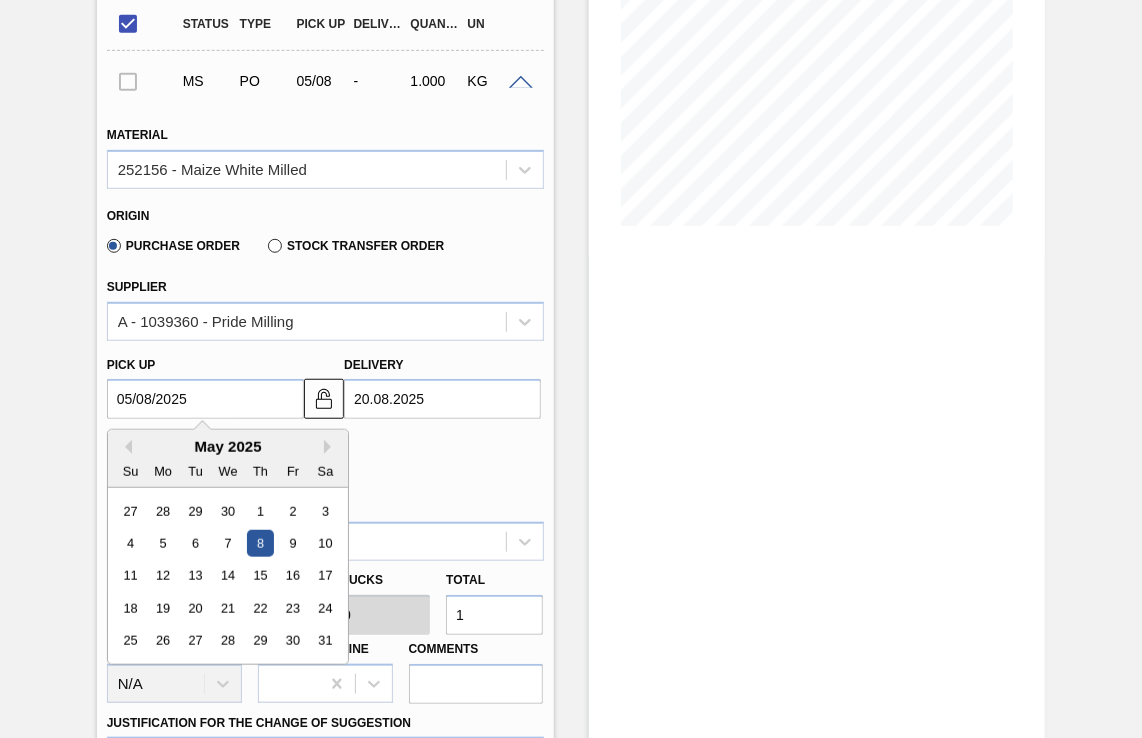 click on "Fr" at bounding box center (292, 471) 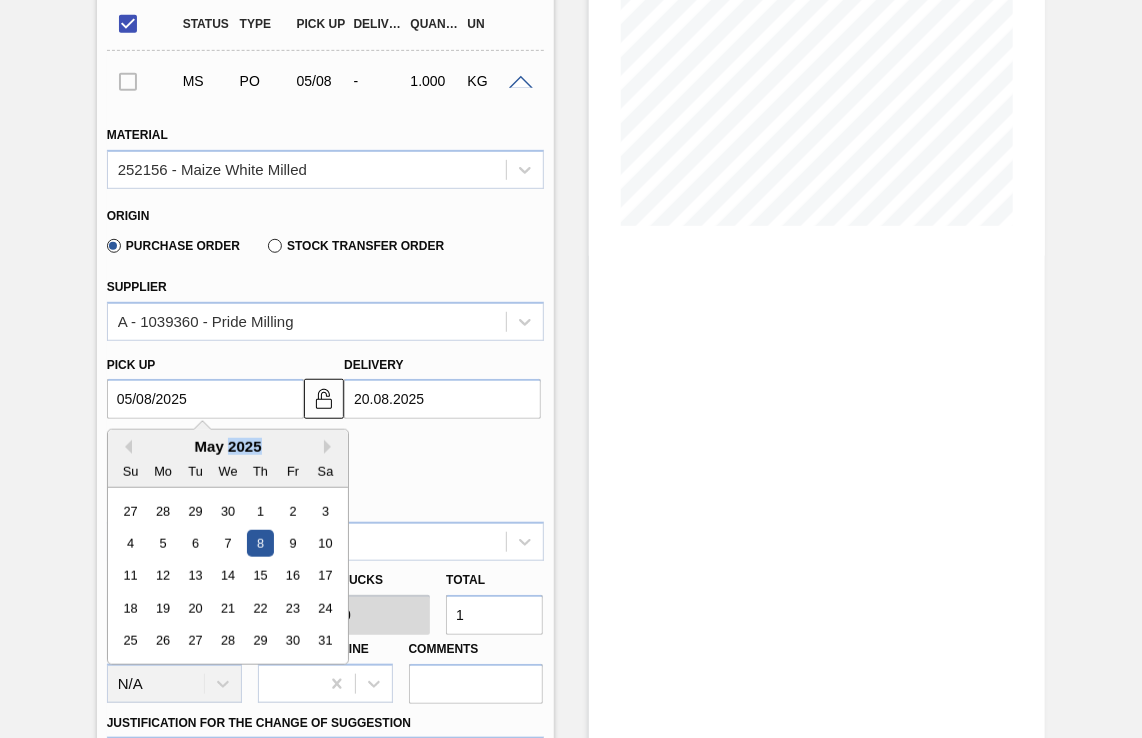click on "May 2025" at bounding box center [228, 446] 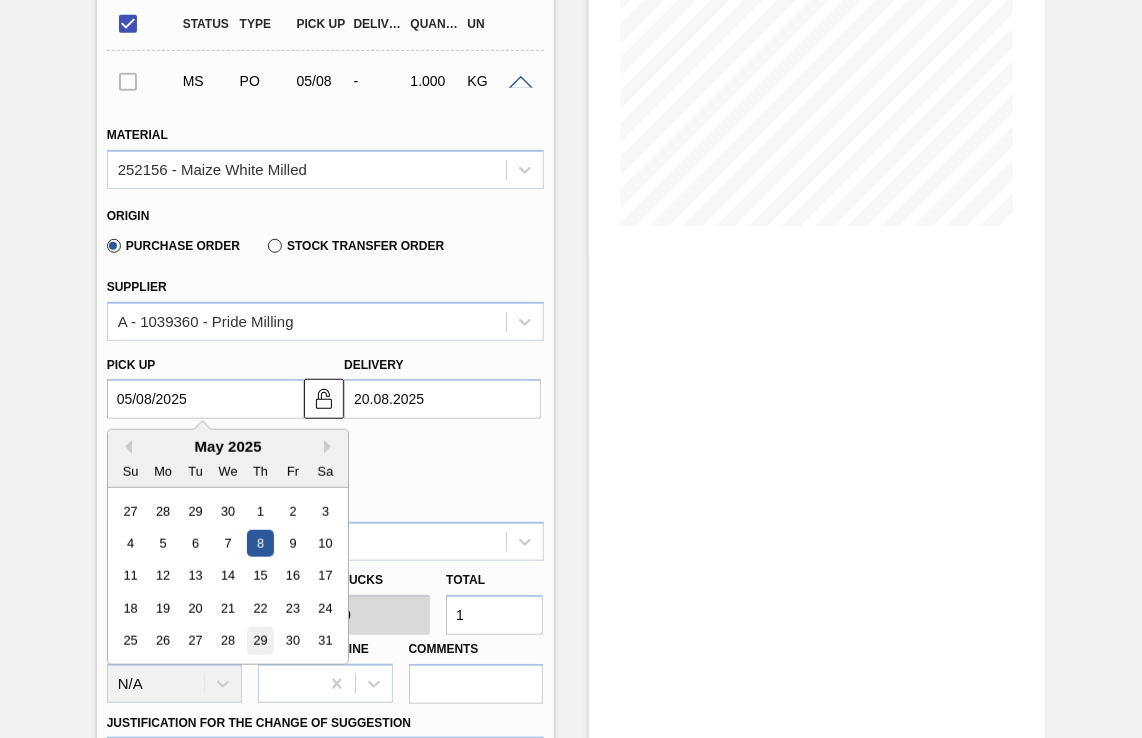click on "29" at bounding box center (260, 641) 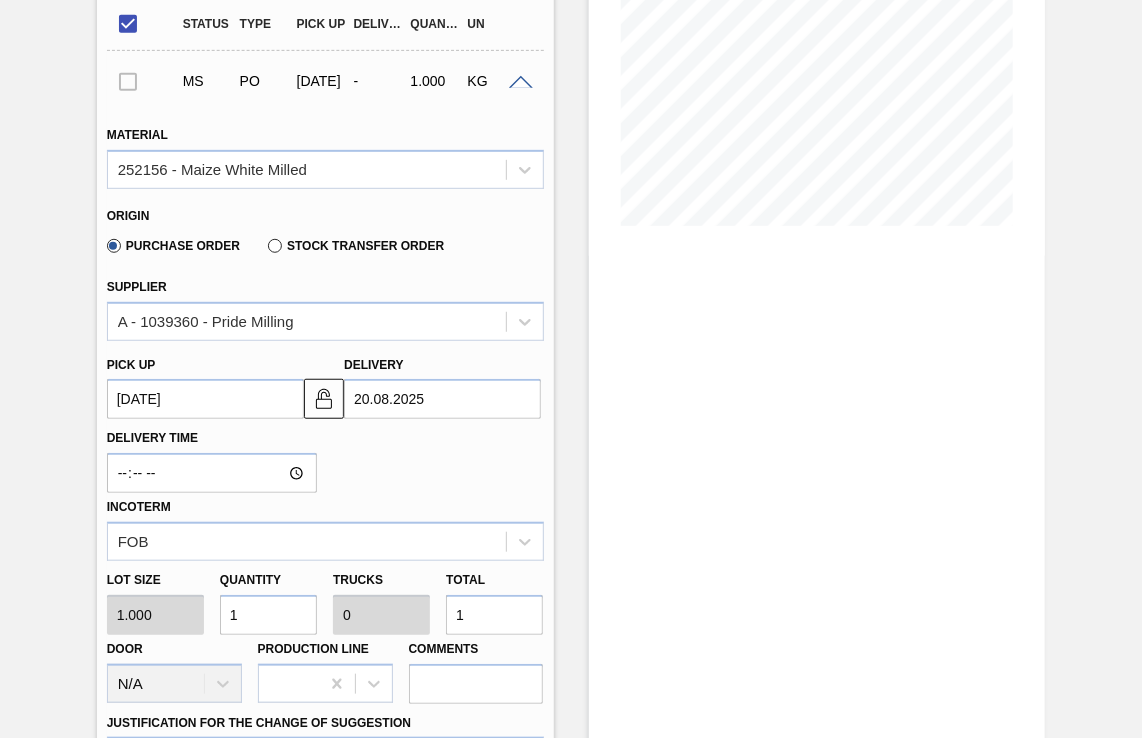 click on "[DATE]" at bounding box center [205, 399] 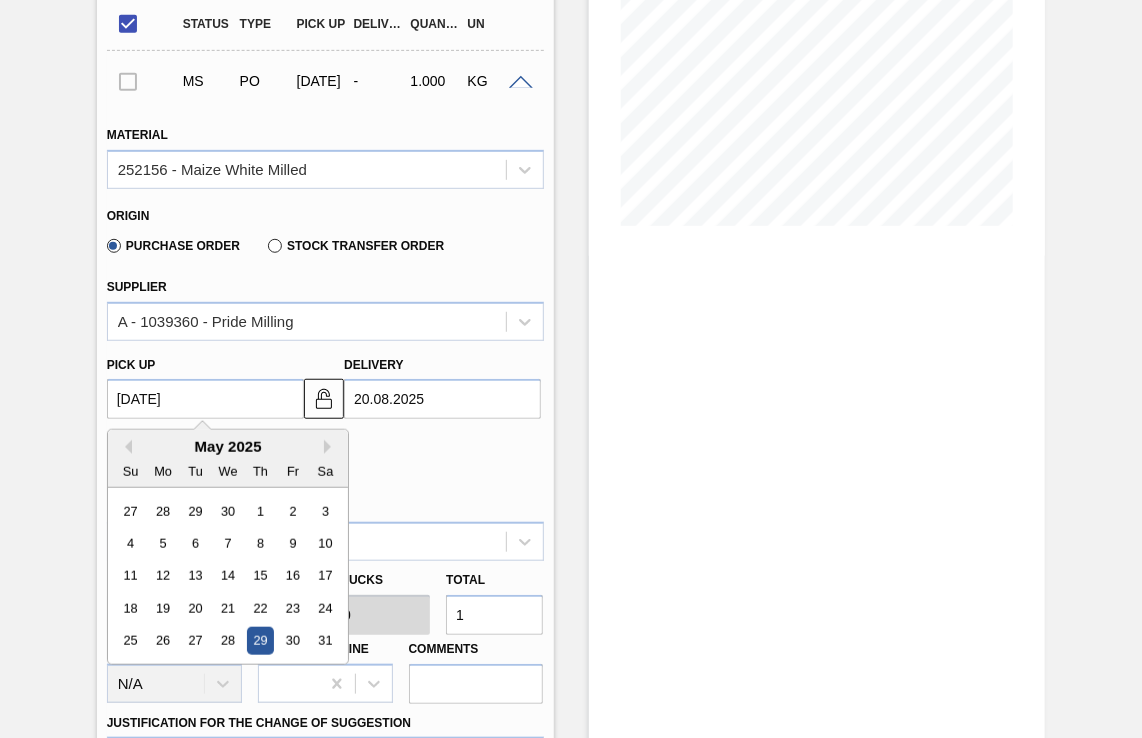 click on "[DATE]" at bounding box center [205, 399] 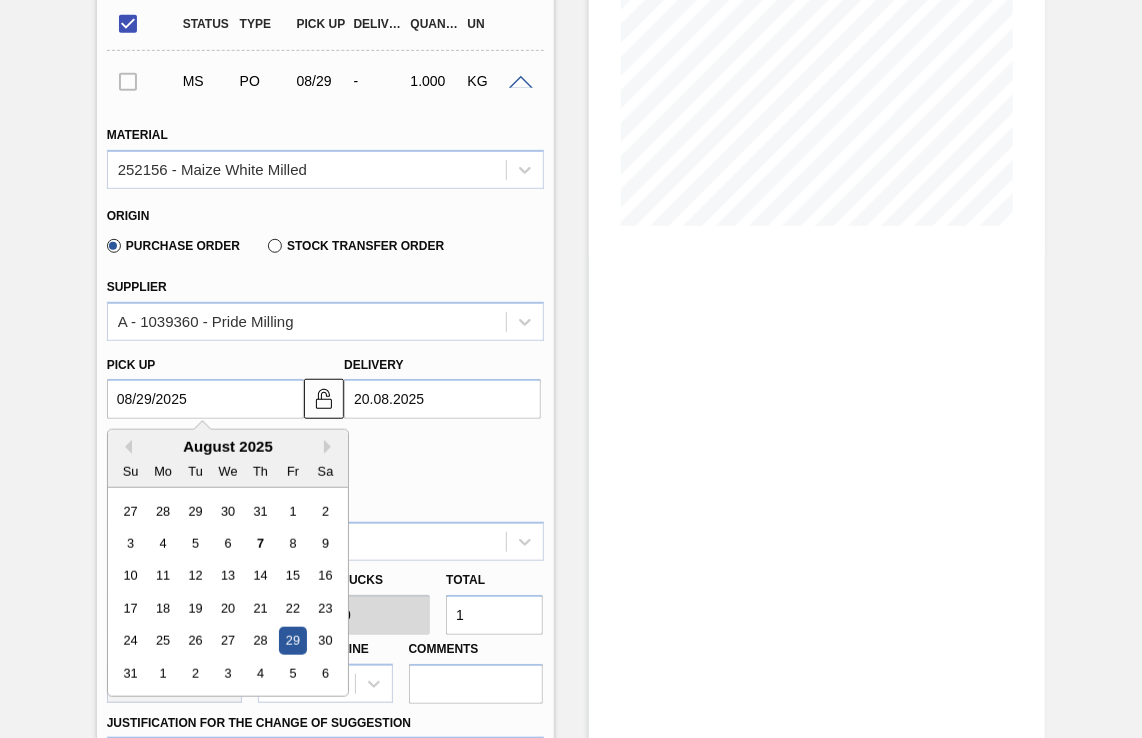 drag, startPoint x: 148, startPoint y: 400, endPoint x: 137, endPoint y: 402, distance: 11.18034 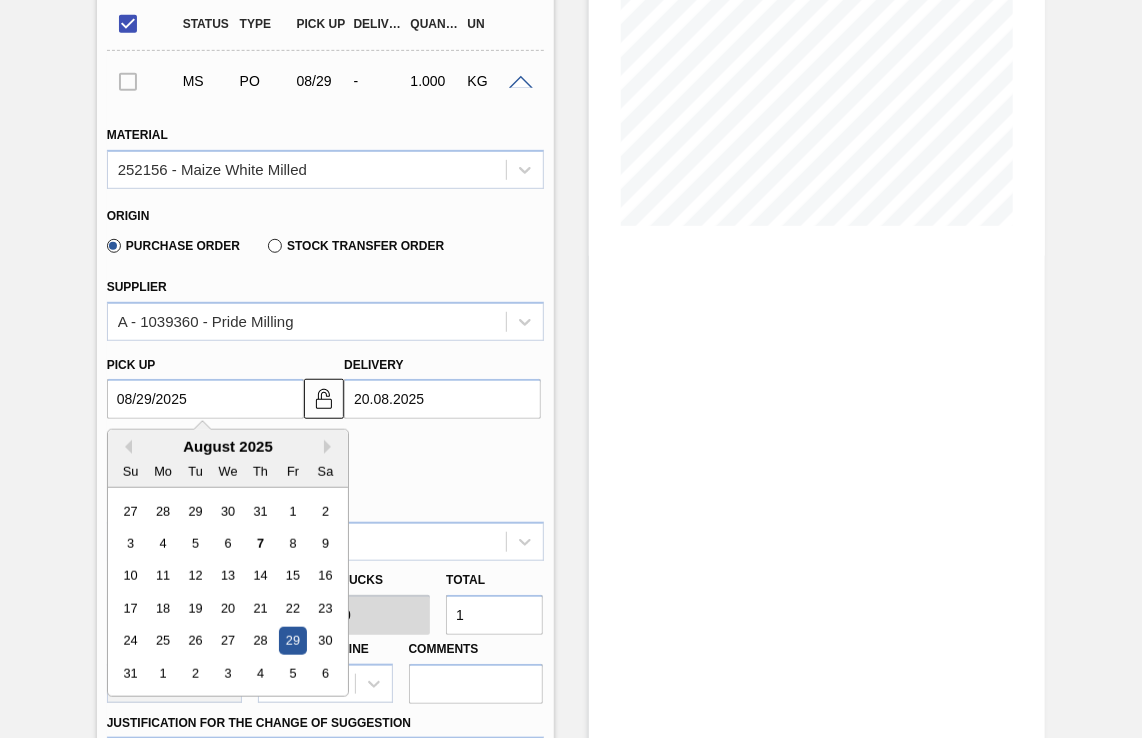click on "08/29/2025" at bounding box center [205, 399] 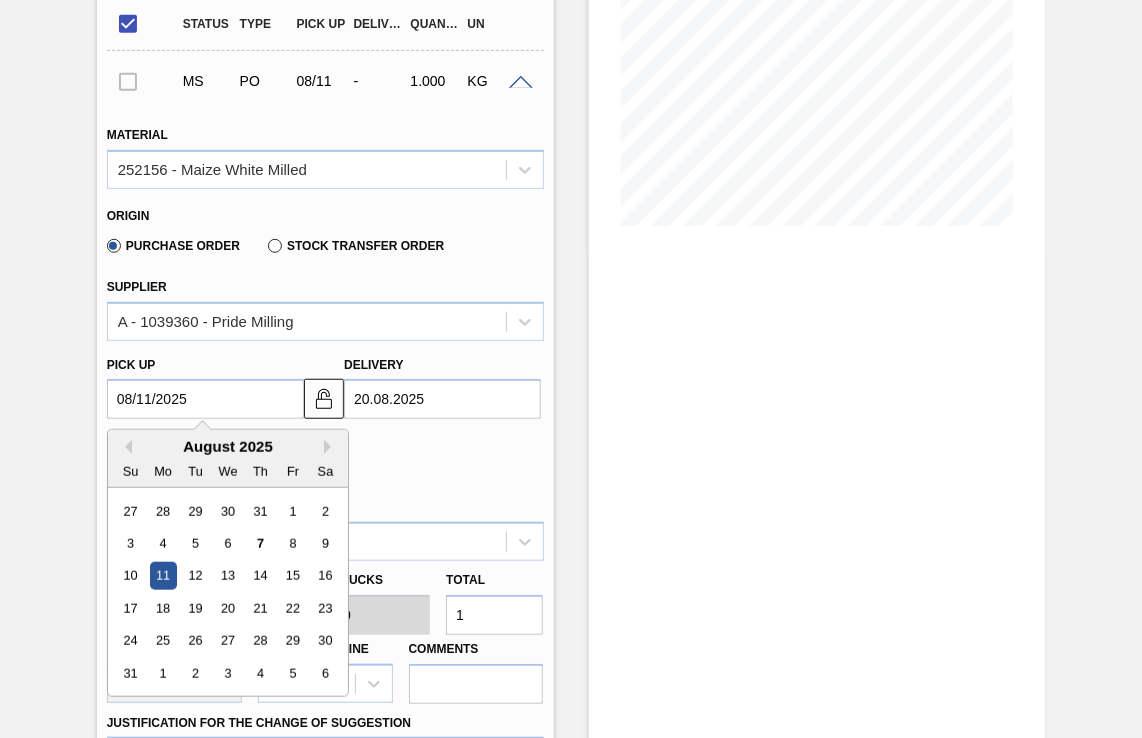 type on "08/11/2025" 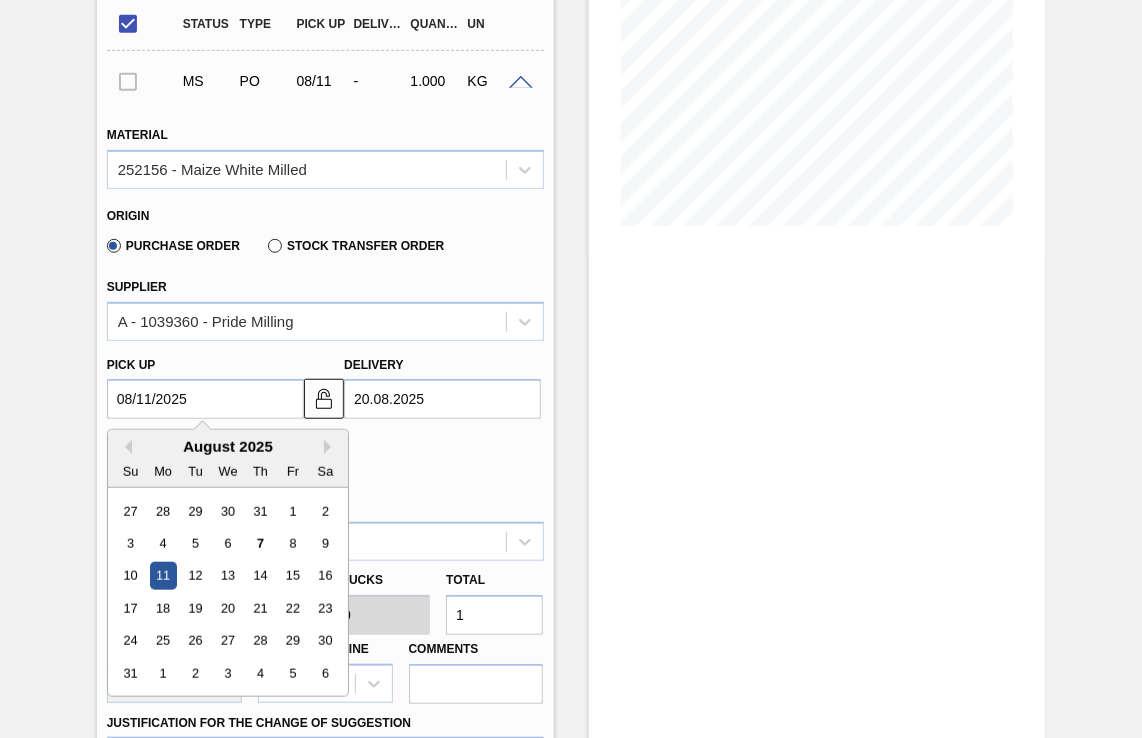 click on "11" at bounding box center [162, 576] 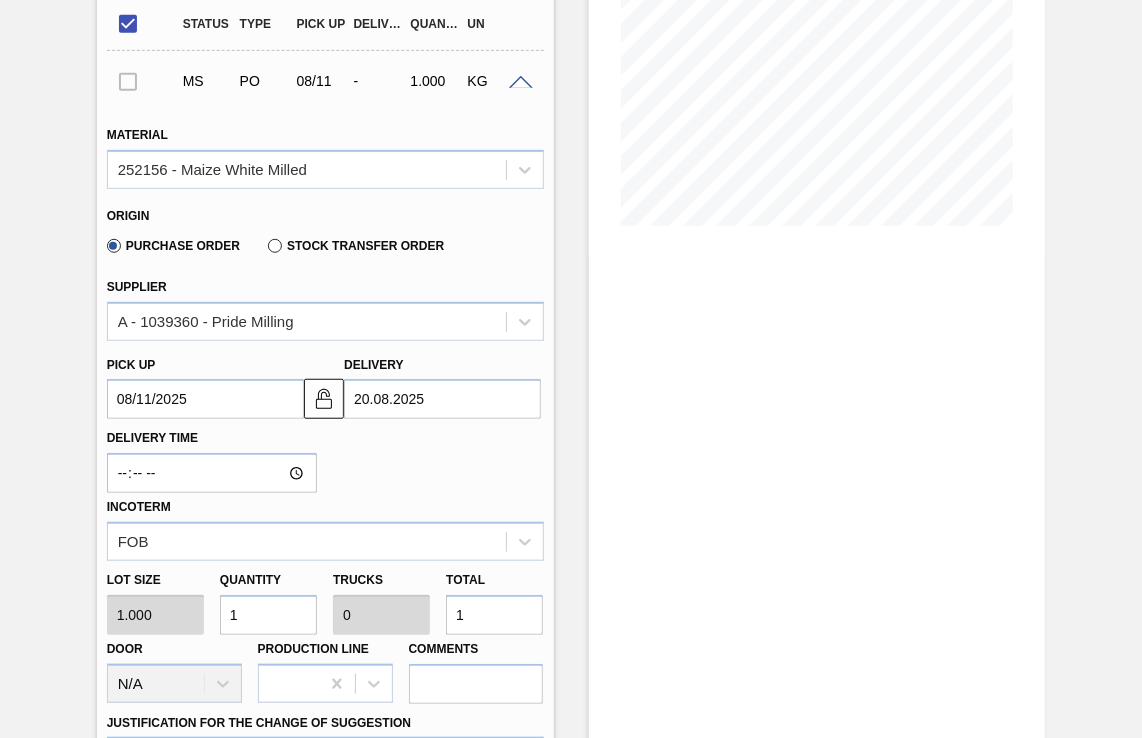 click on "Delivery Time Incoterm FOB" at bounding box center [325, 490] 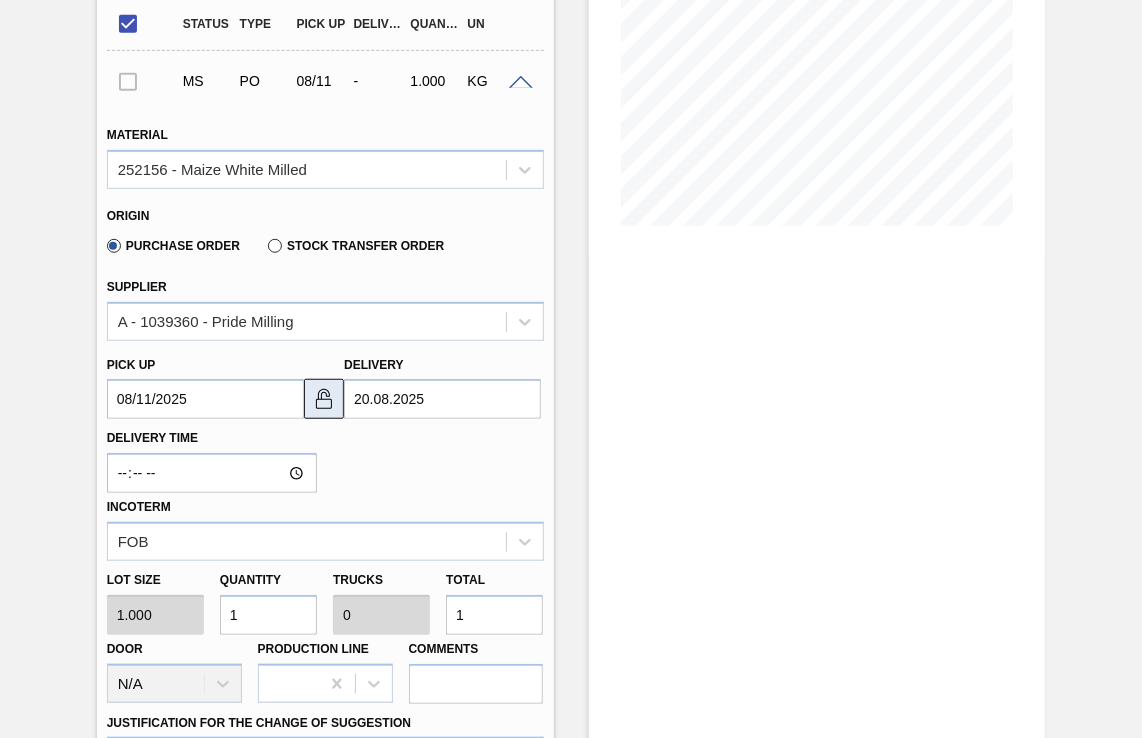 click at bounding box center (324, 399) 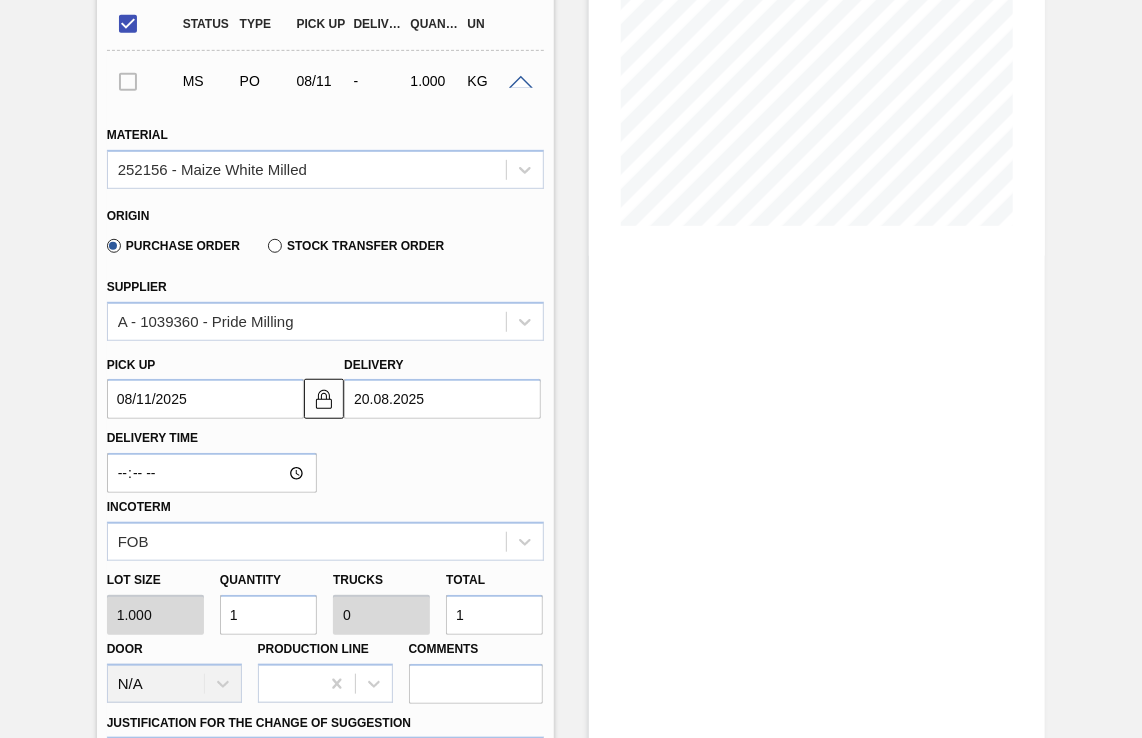 click on "Delivery Time Incoterm FOB" at bounding box center (325, 490) 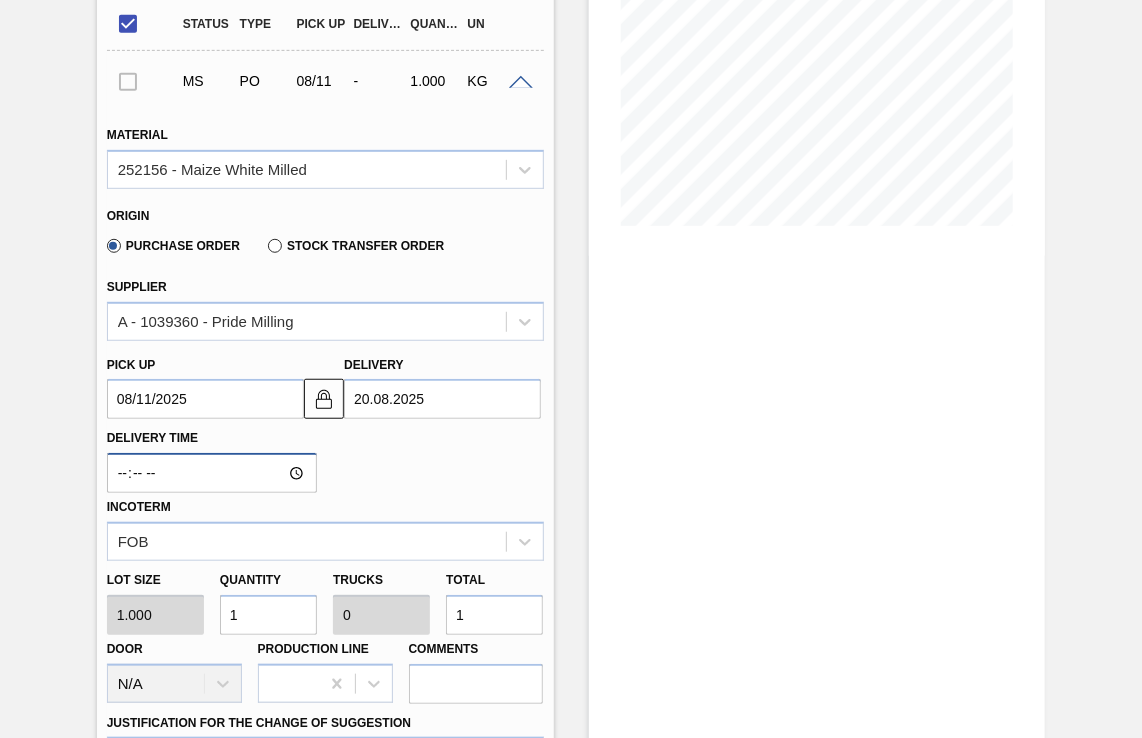 click on "Delivery Time" at bounding box center (212, 473) 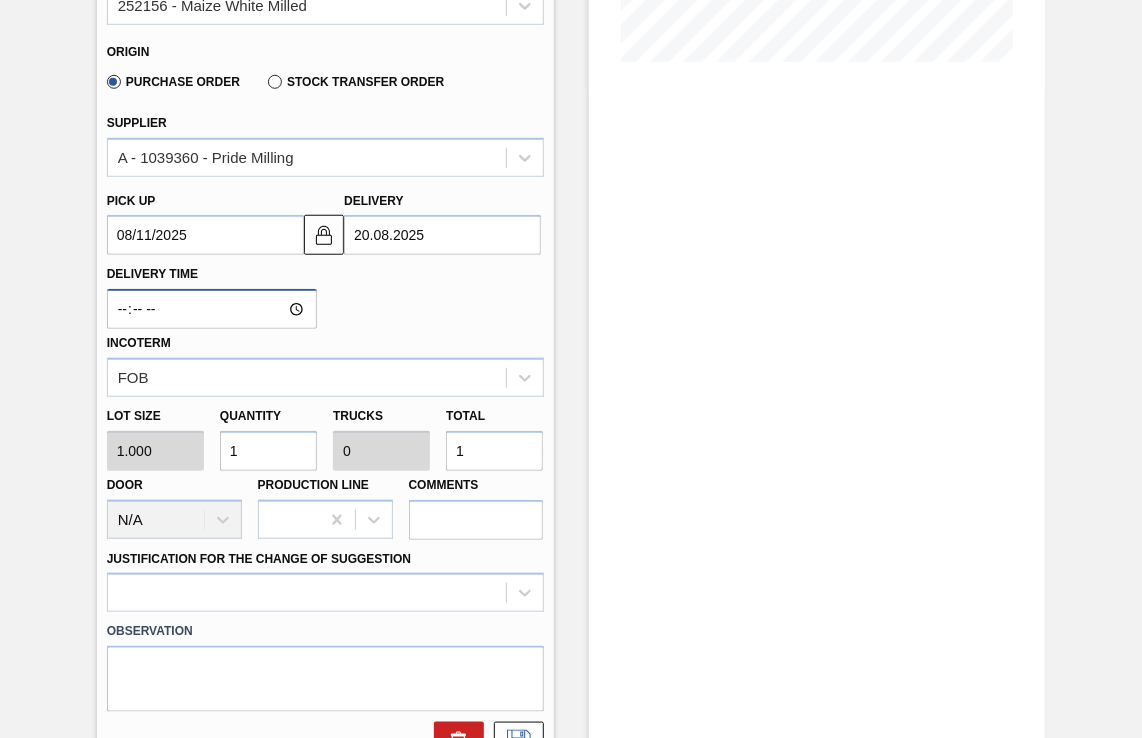 scroll, scrollTop: 559, scrollLeft: 0, axis: vertical 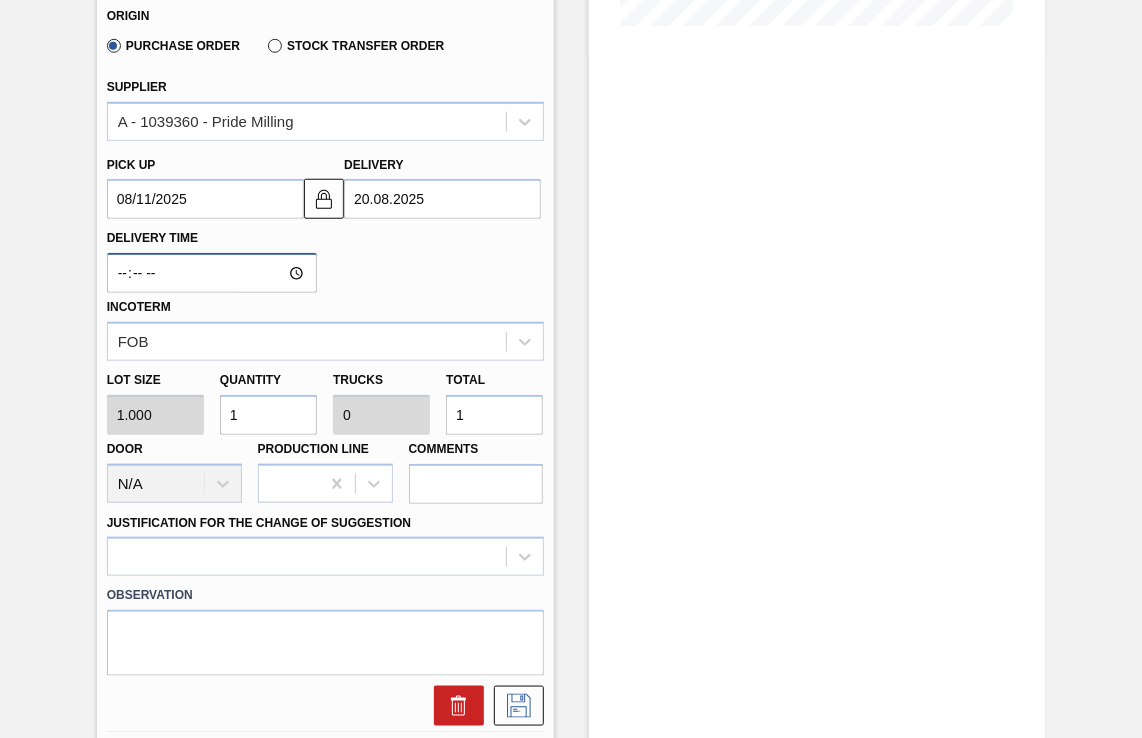 click on "Delivery Time" at bounding box center (212, 273) 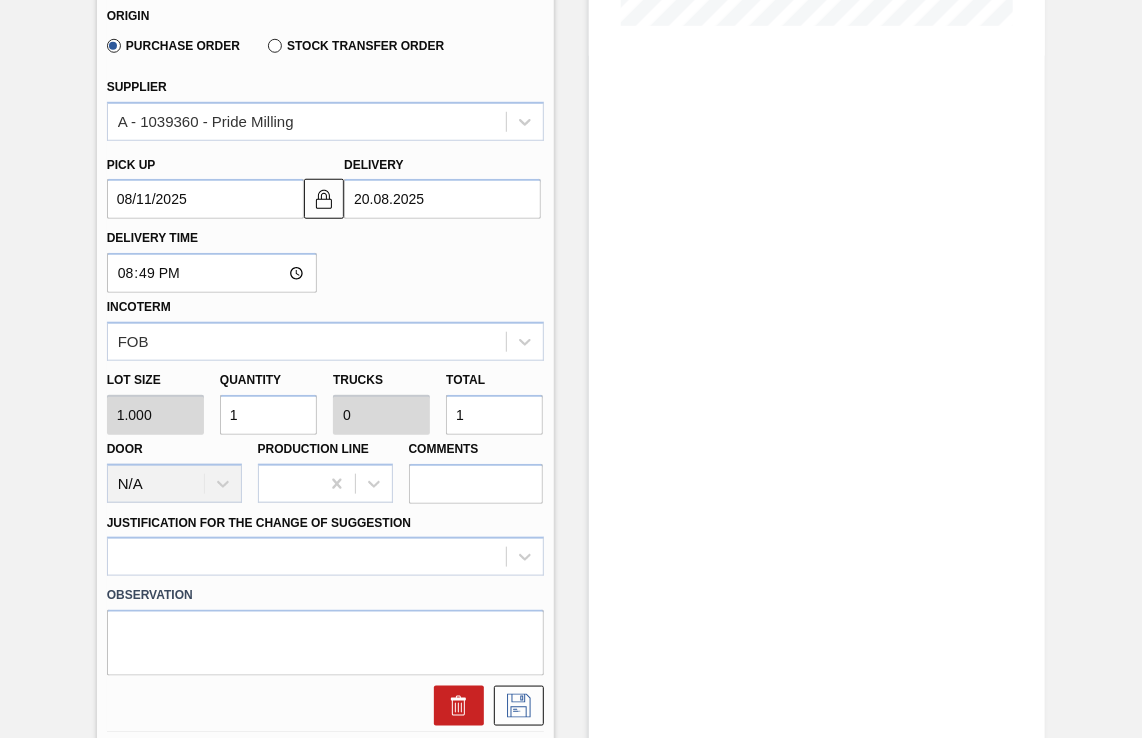 type on "20:49" 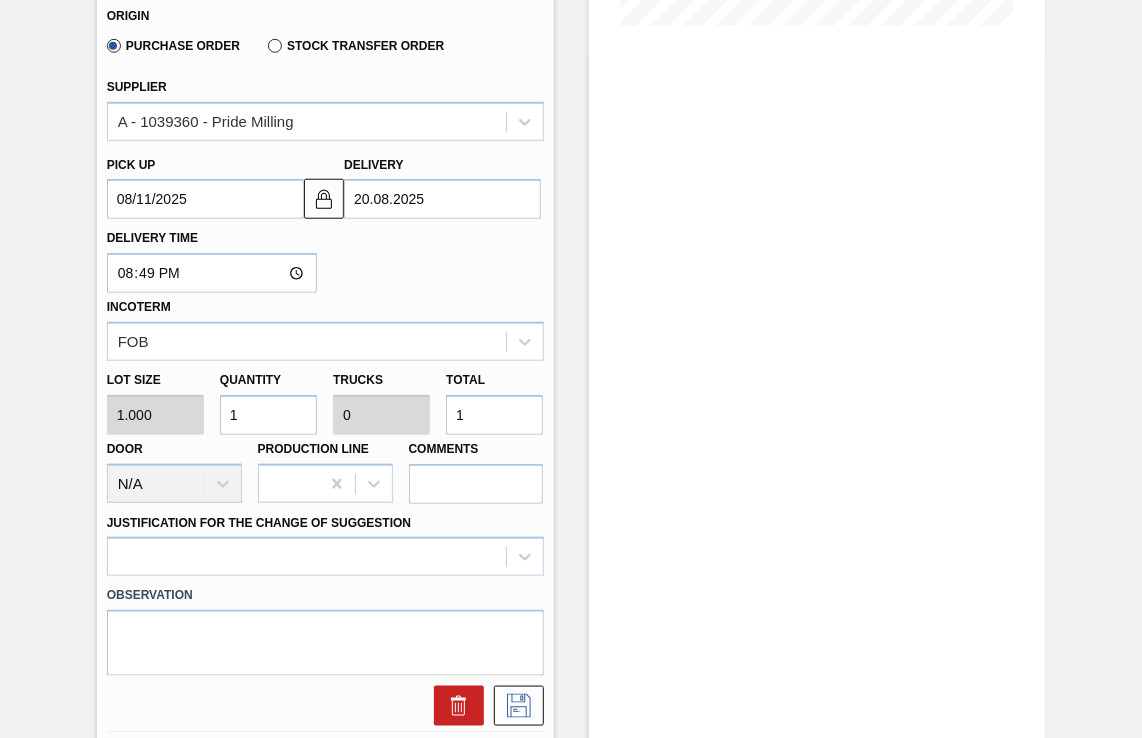 click on "Delivery Time [TIME] Incoterm FOB" at bounding box center (325, 290) 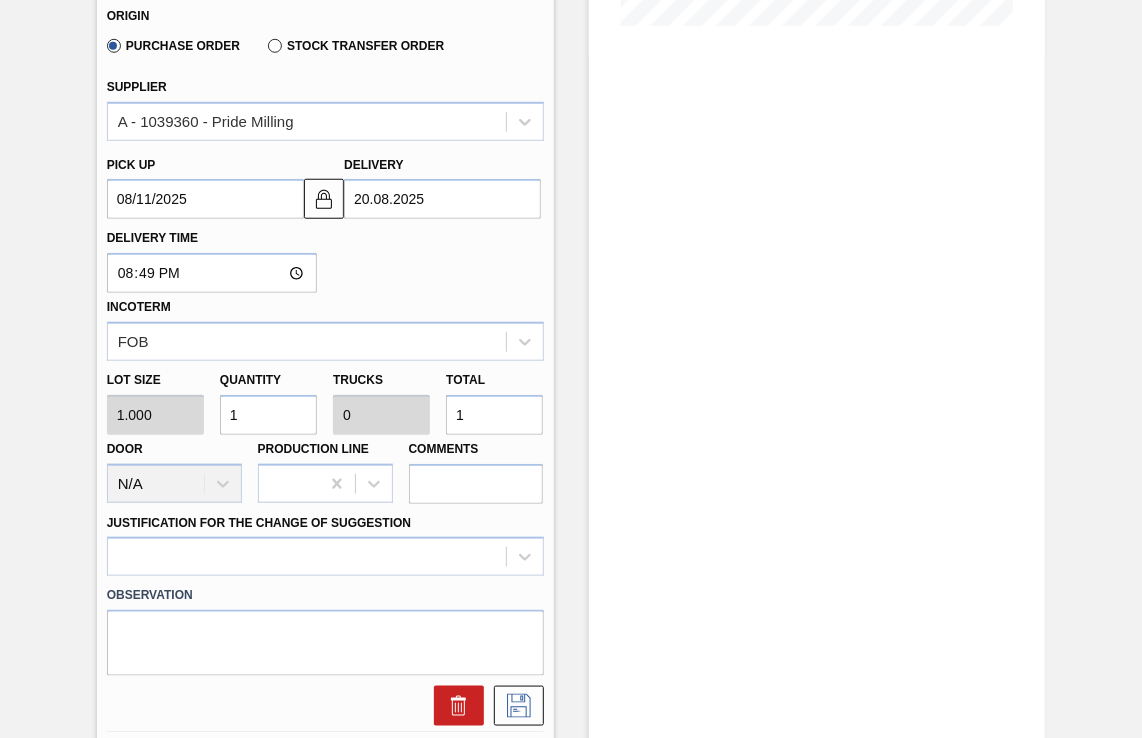 type on "3" 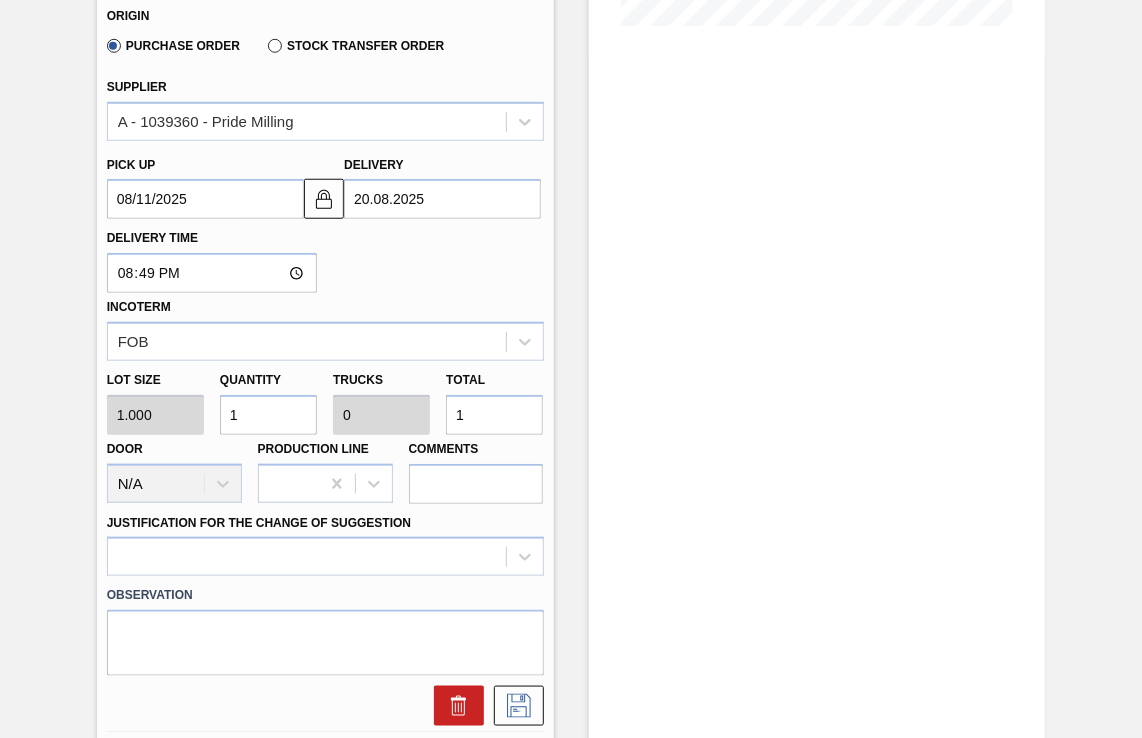type on "3" 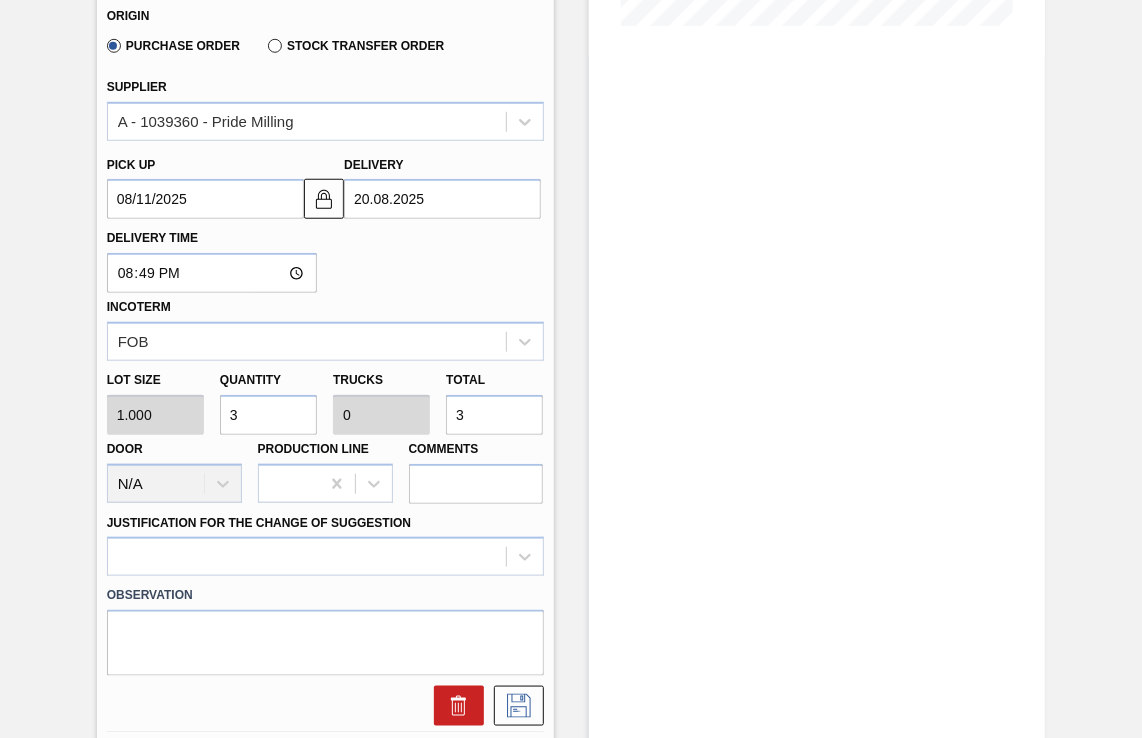 type on "30" 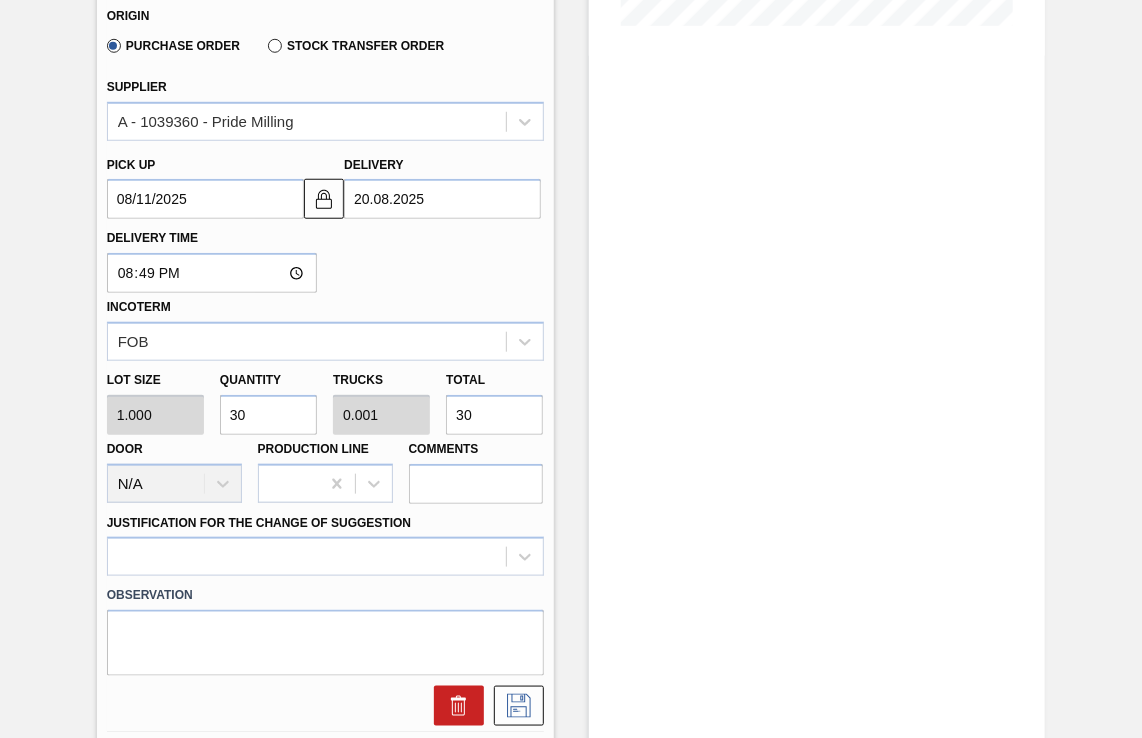 type on "300" 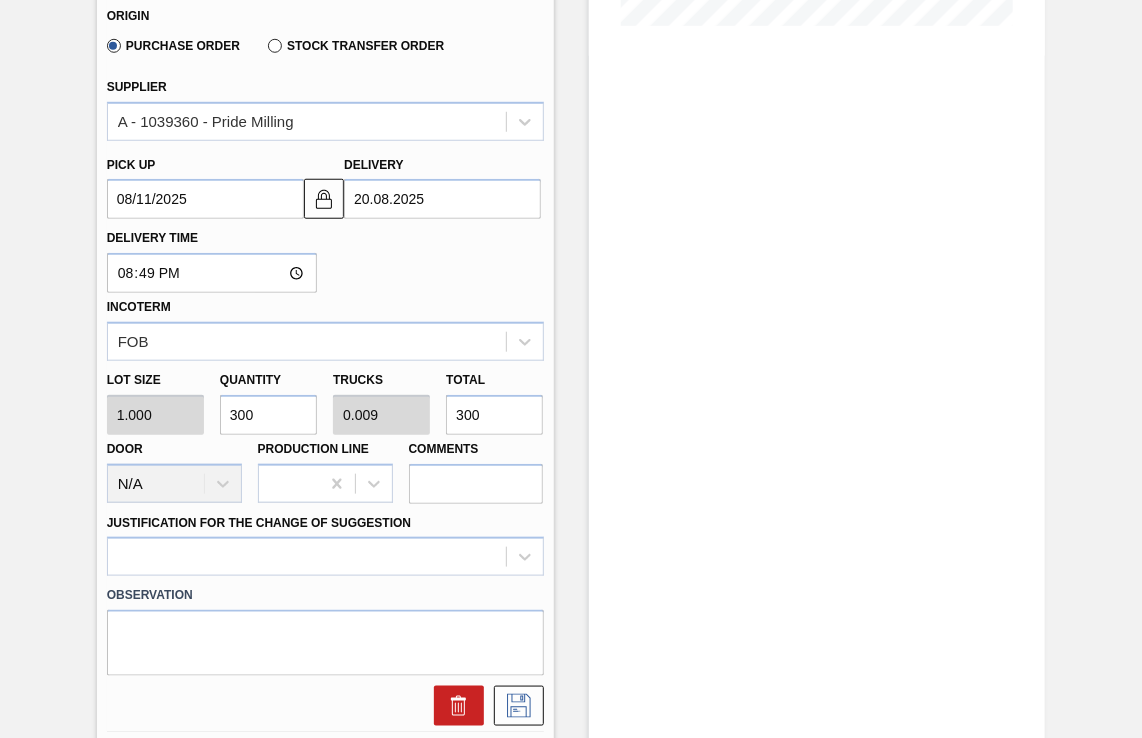 type on "3,000" 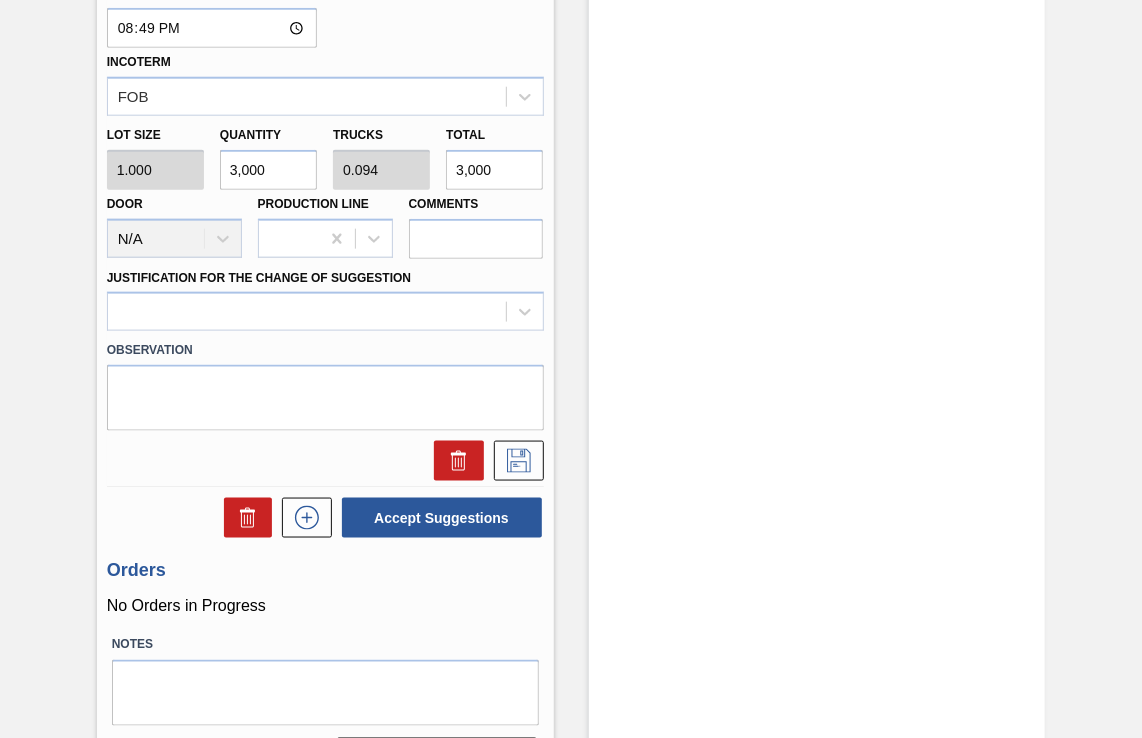 scroll, scrollTop: 859, scrollLeft: 0, axis: vertical 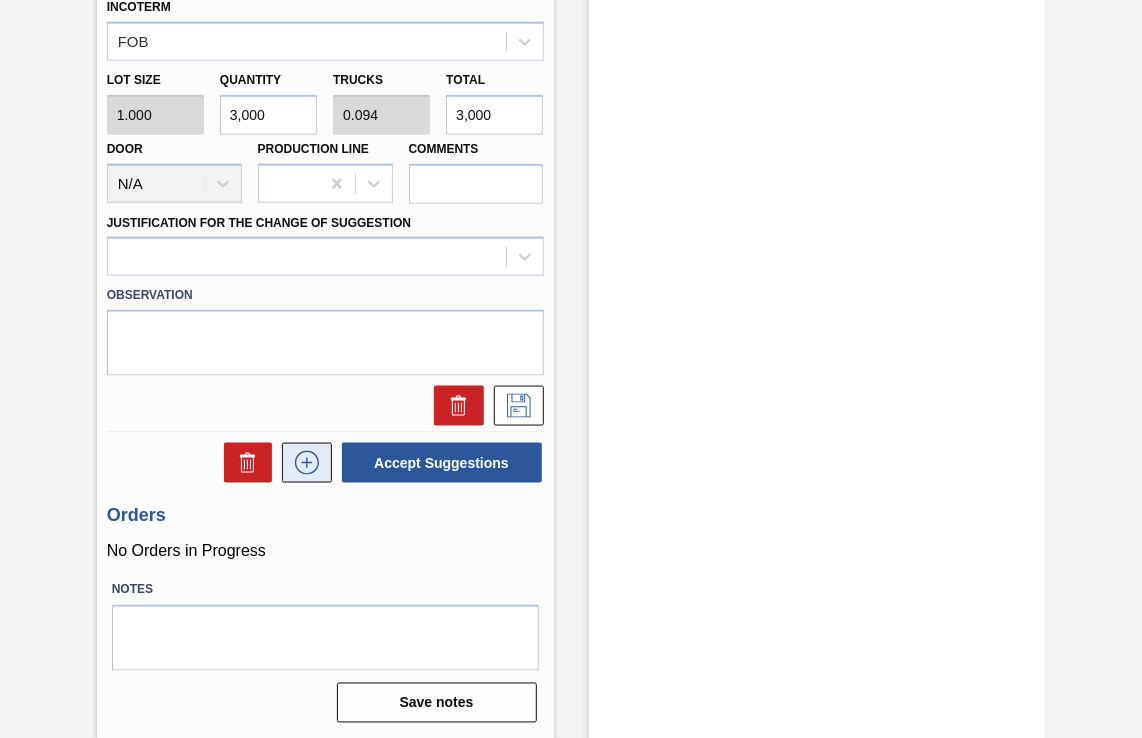 type on "30,000" 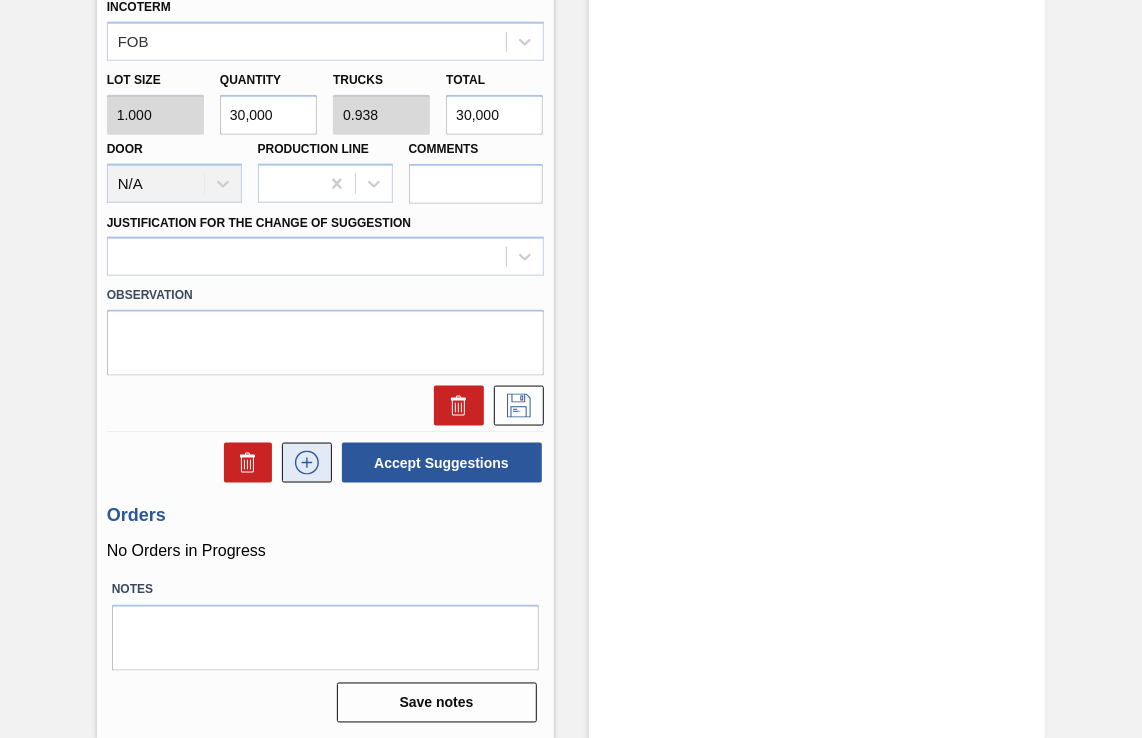 type on "300,000" 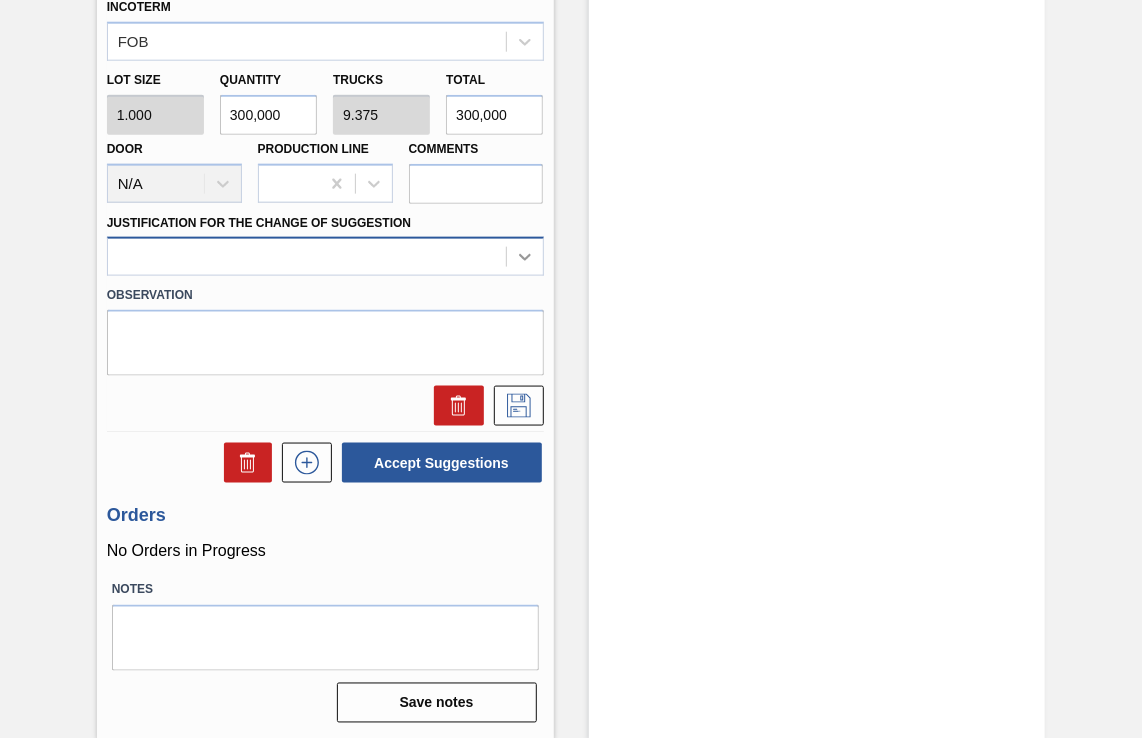 type on "300,000" 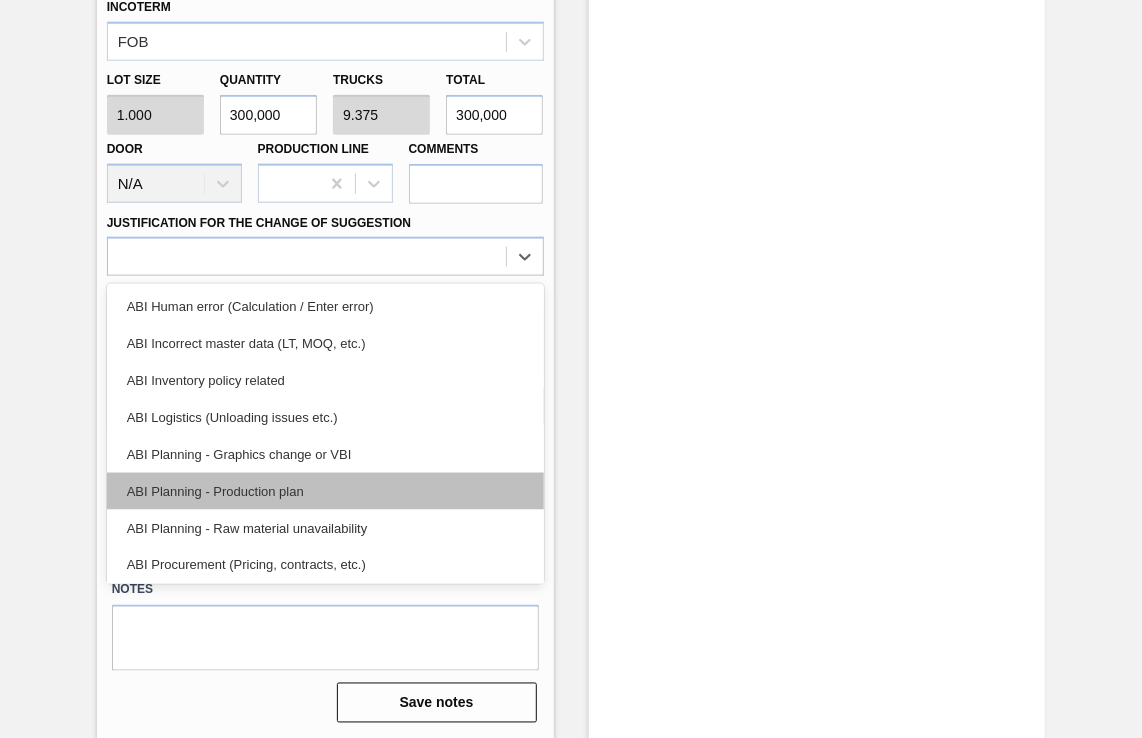 click on "ABI Planning - Production plan" at bounding box center (325, 491) 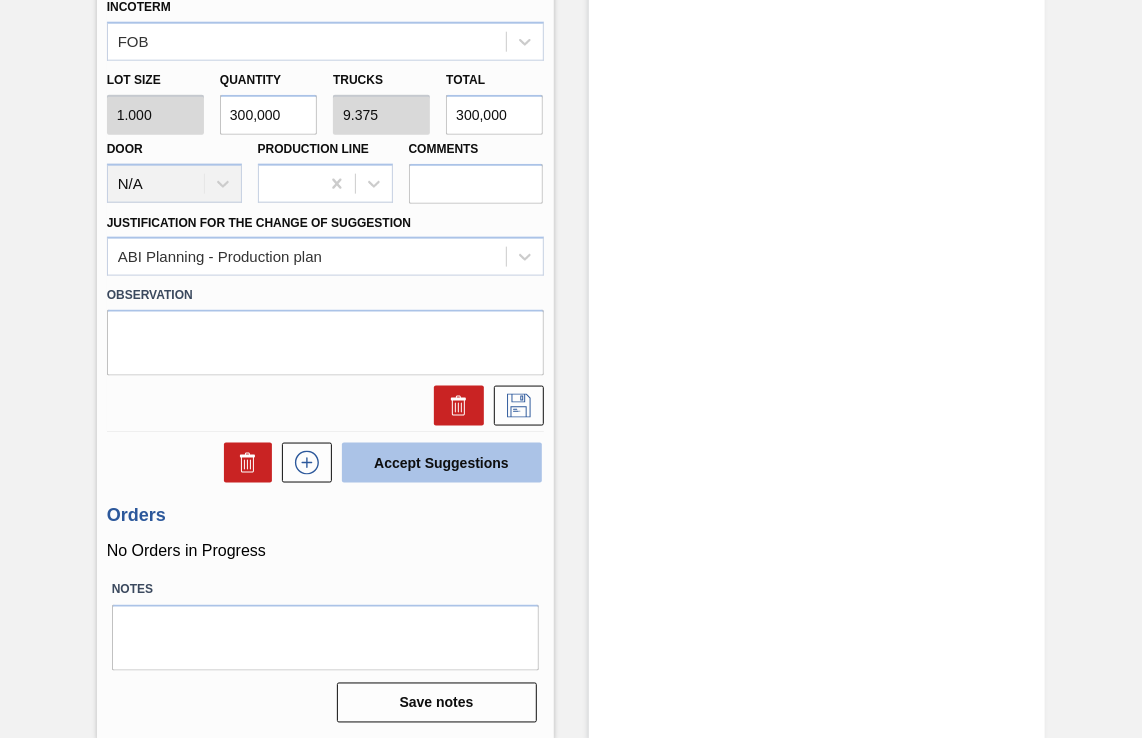 click on "Accept Suggestions" at bounding box center [442, 463] 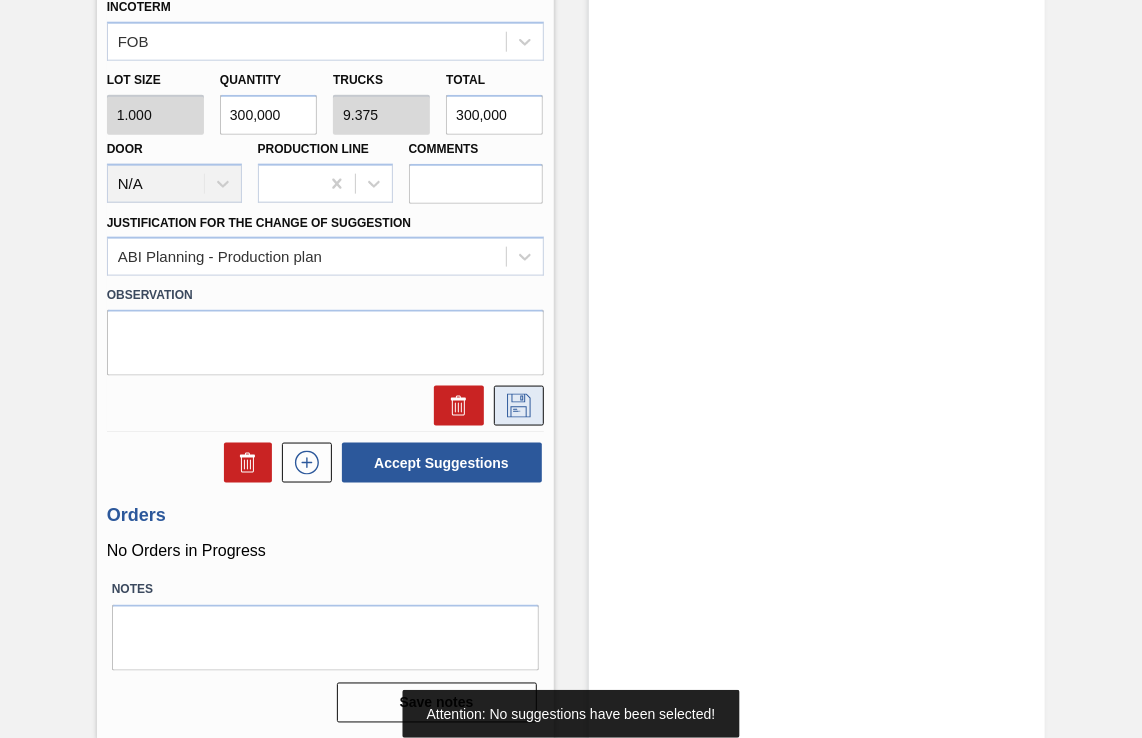 click 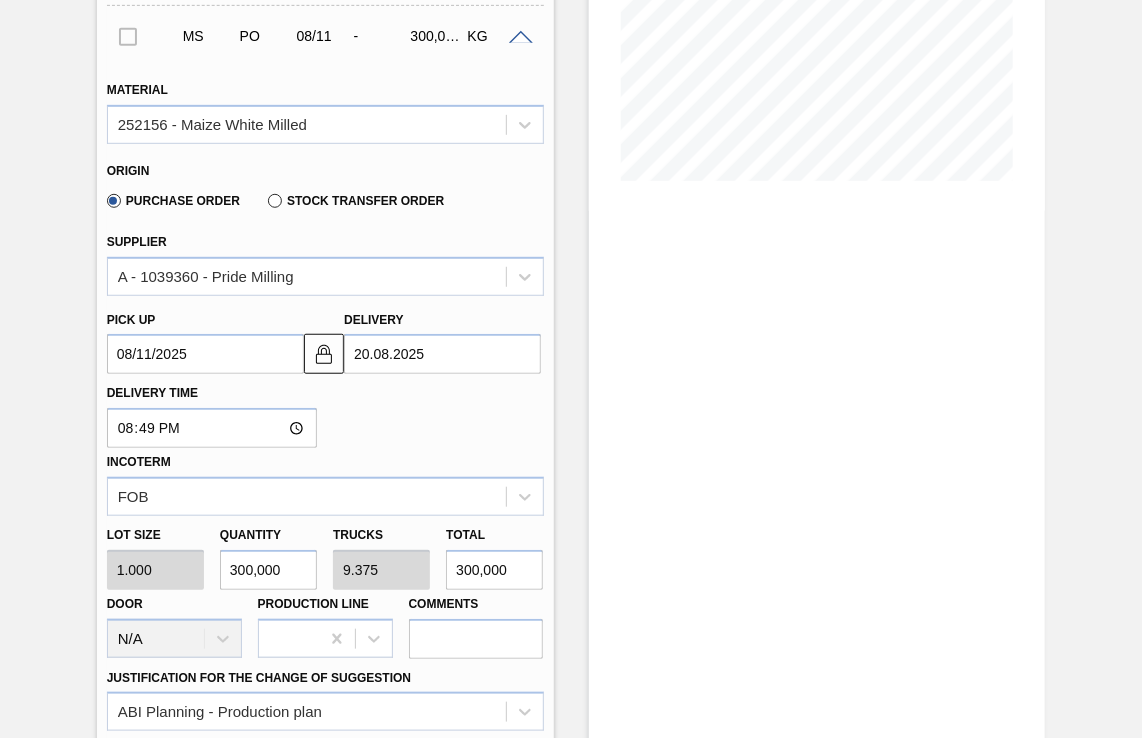 scroll, scrollTop: 259, scrollLeft: 0, axis: vertical 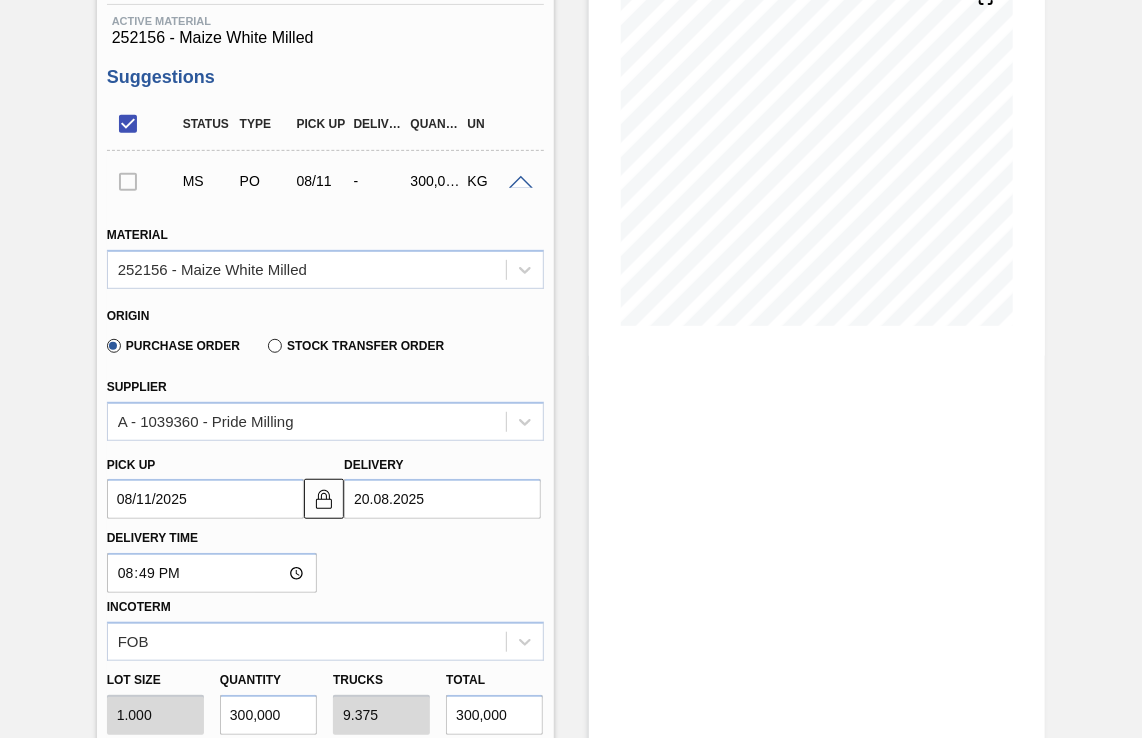 click on "20.08.2025" at bounding box center [442, 499] 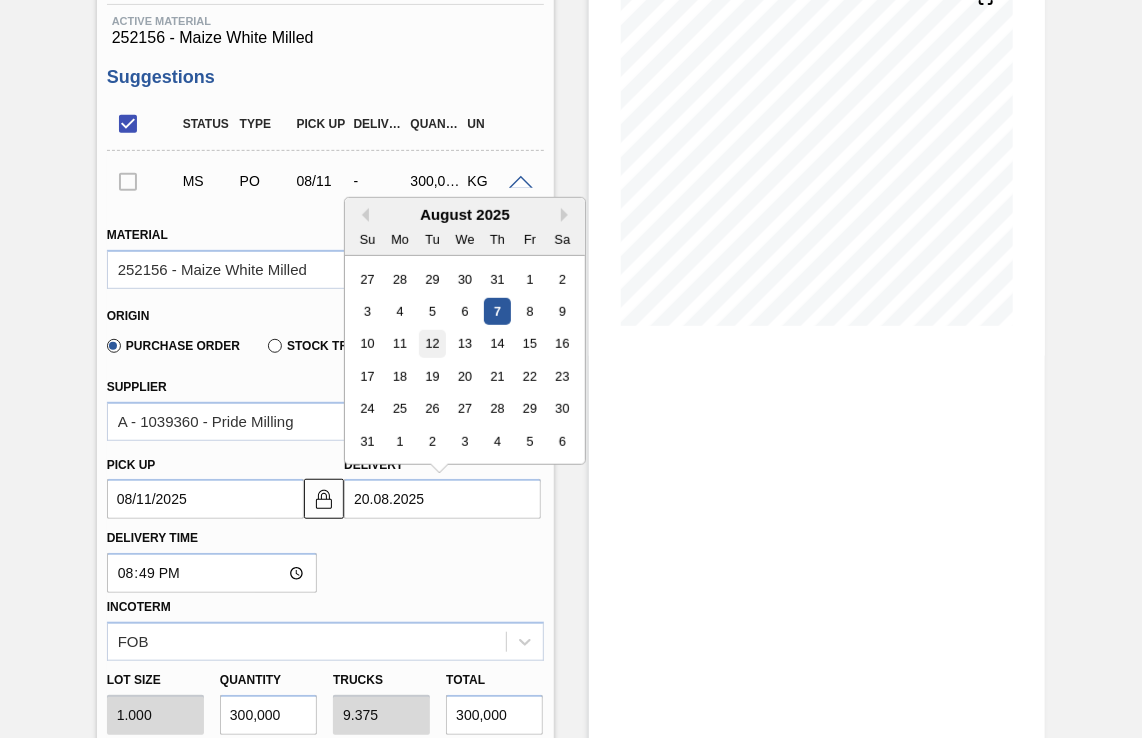 click on "12" at bounding box center (432, 344) 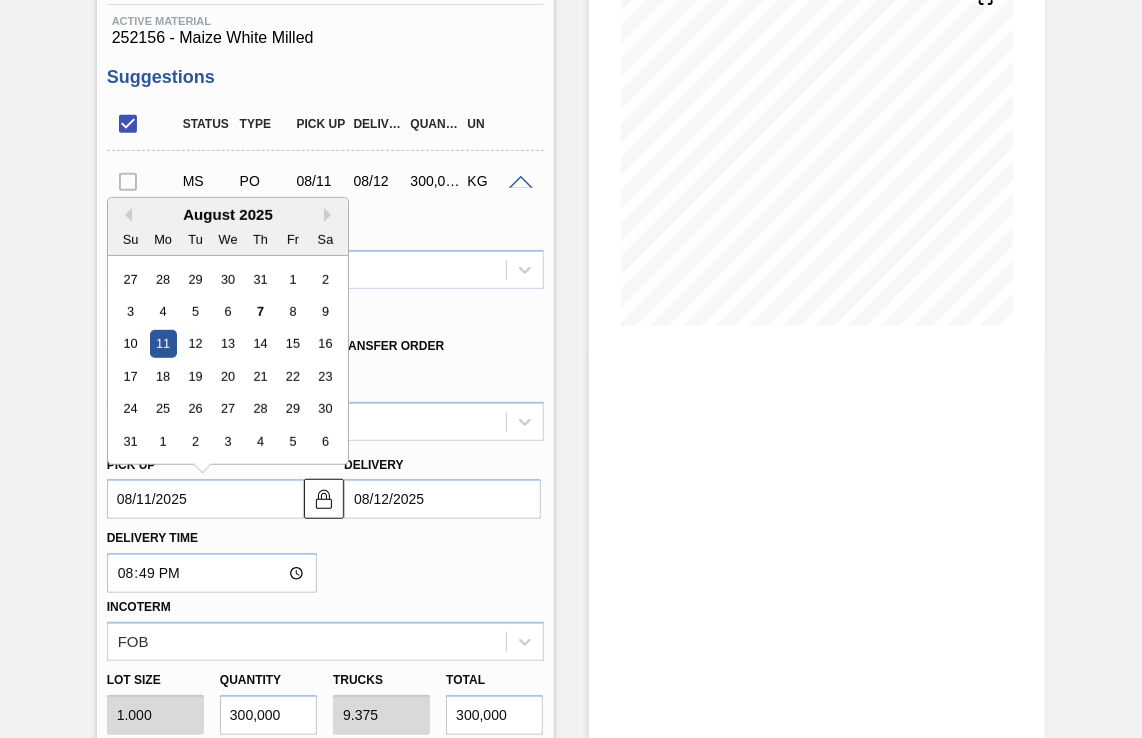 click on "08/11/2025" at bounding box center [205, 499] 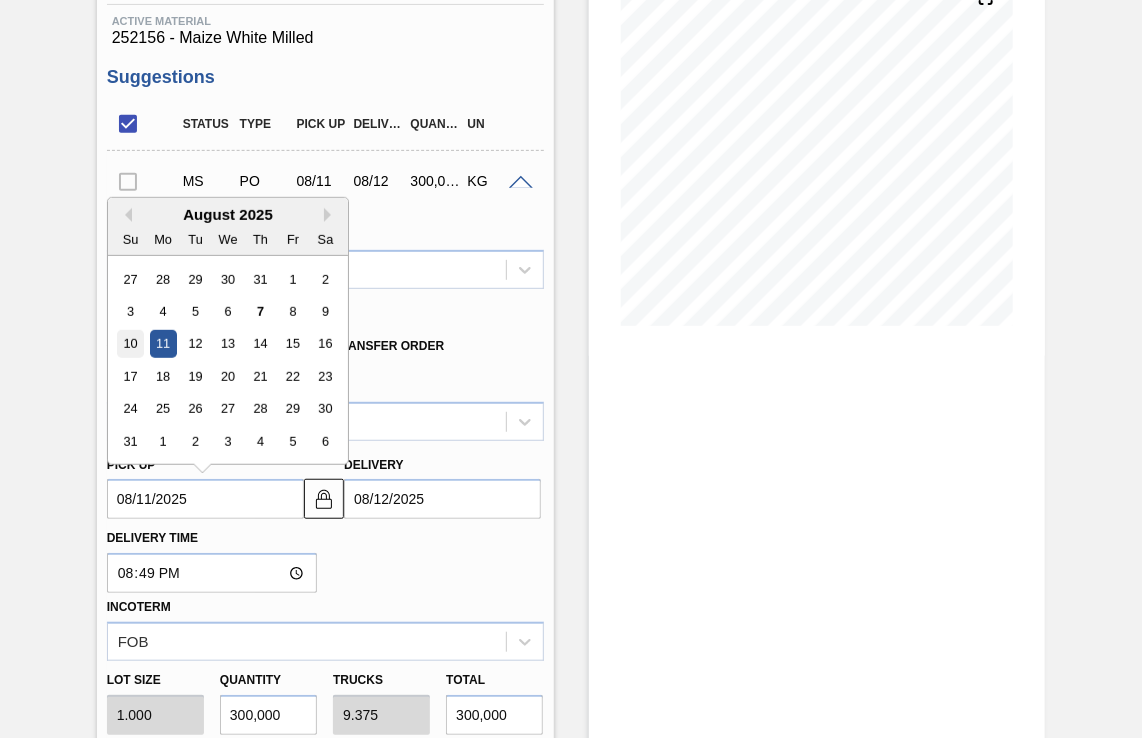 click on "10" at bounding box center (130, 344) 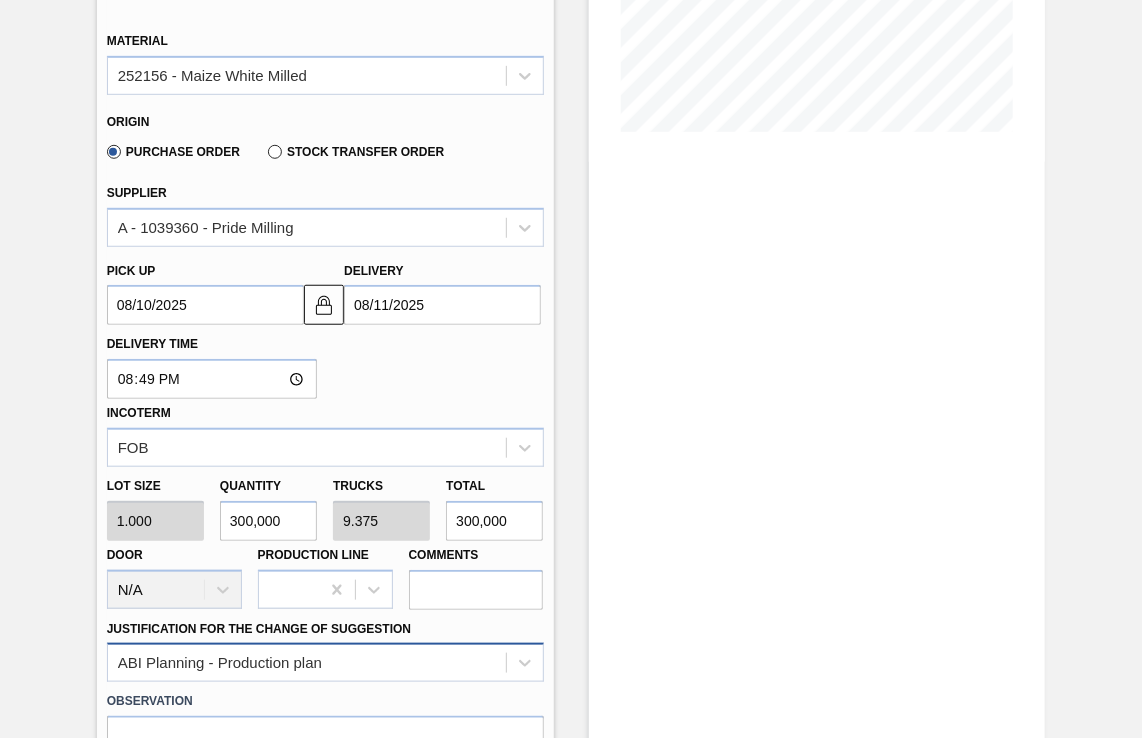 scroll, scrollTop: 559, scrollLeft: 0, axis: vertical 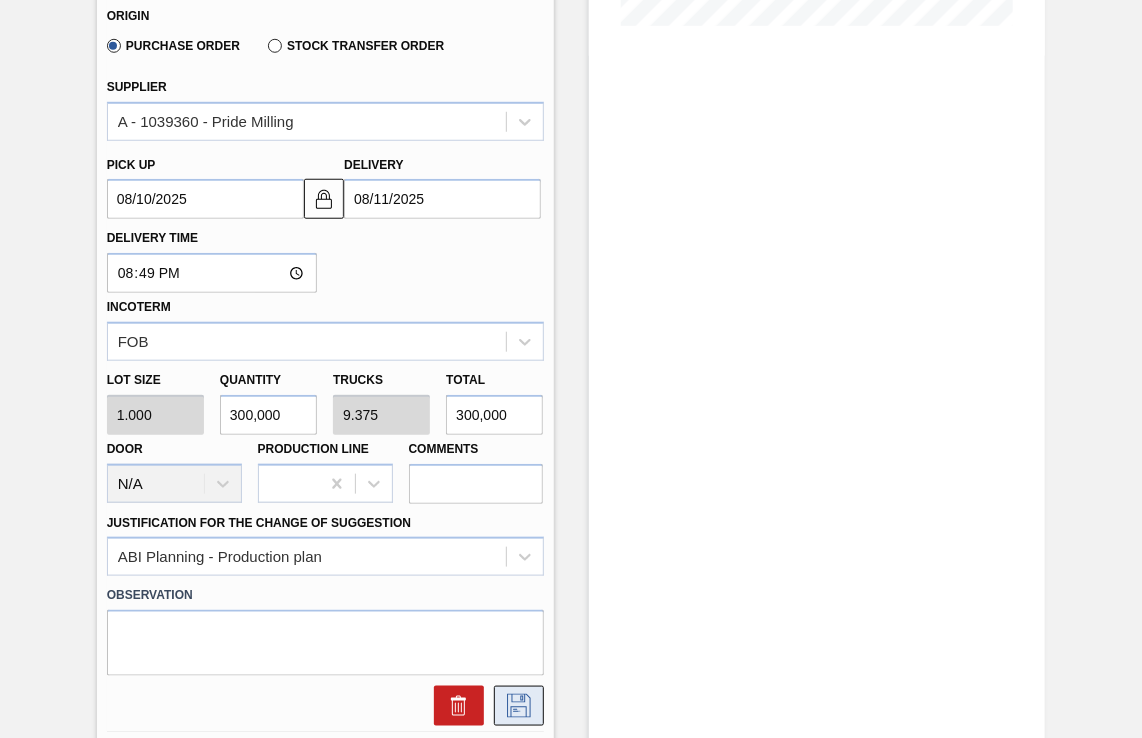 click 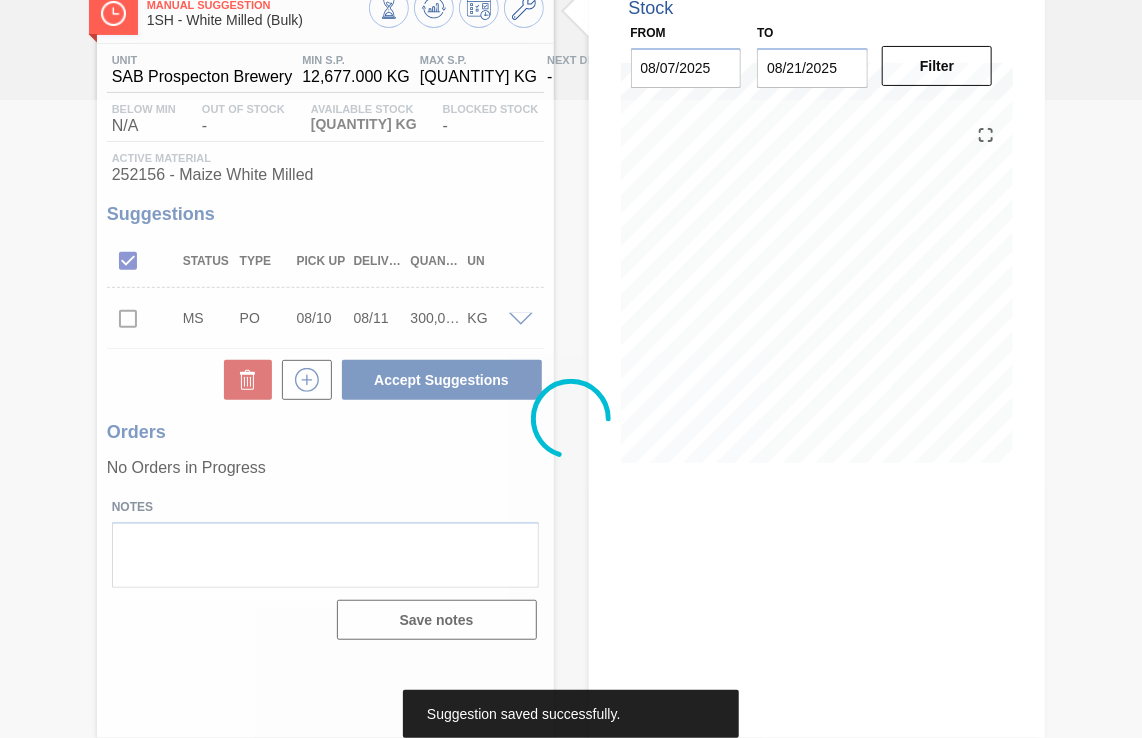 scroll, scrollTop: 121, scrollLeft: 0, axis: vertical 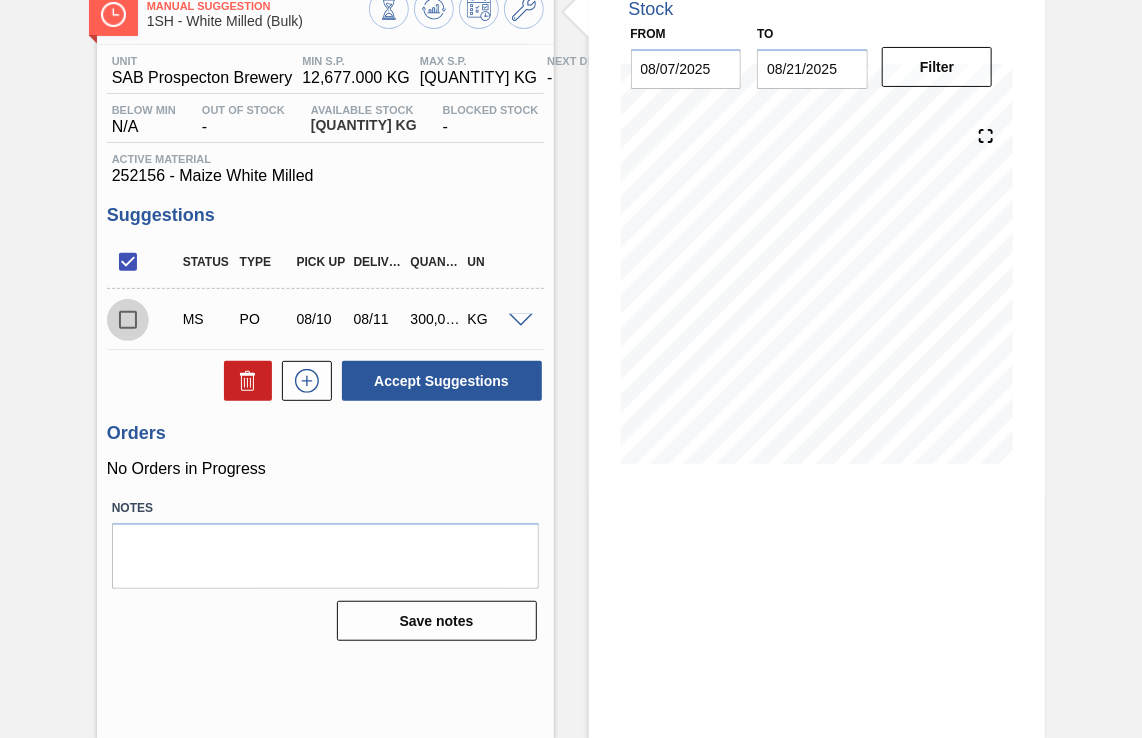 click at bounding box center (128, 320) 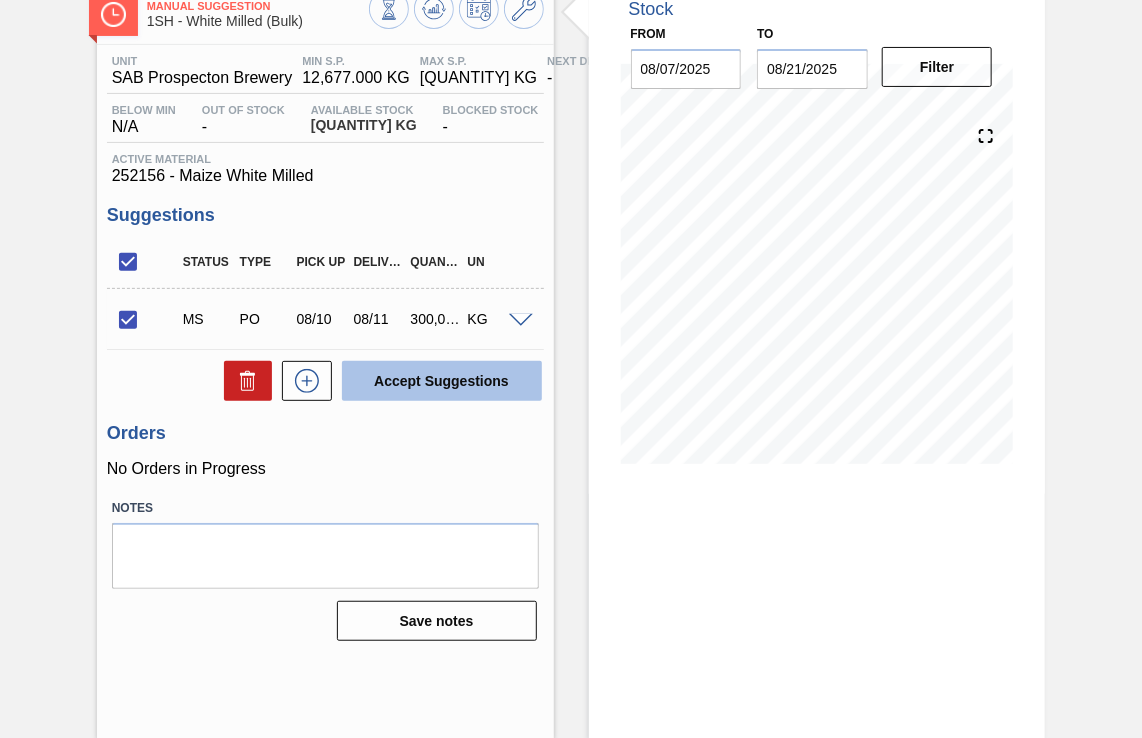 click on "Accept Suggestions" at bounding box center (442, 381) 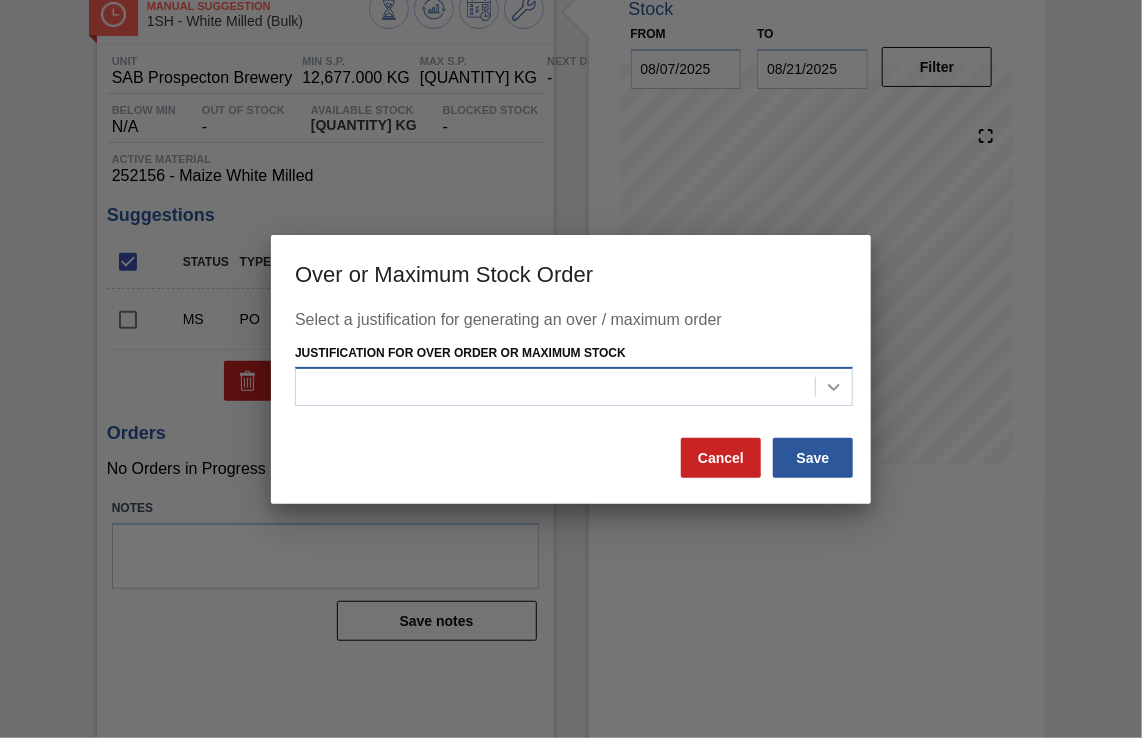 click 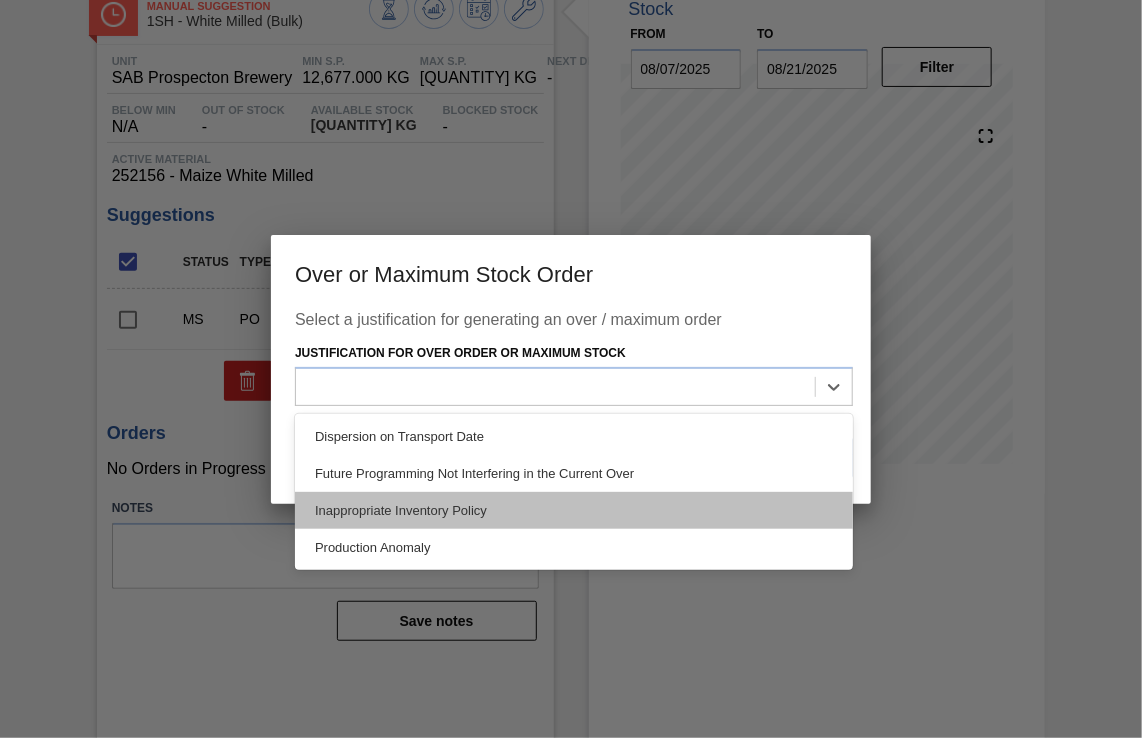 click on "Inappropriate Inventory Policy" at bounding box center (574, 510) 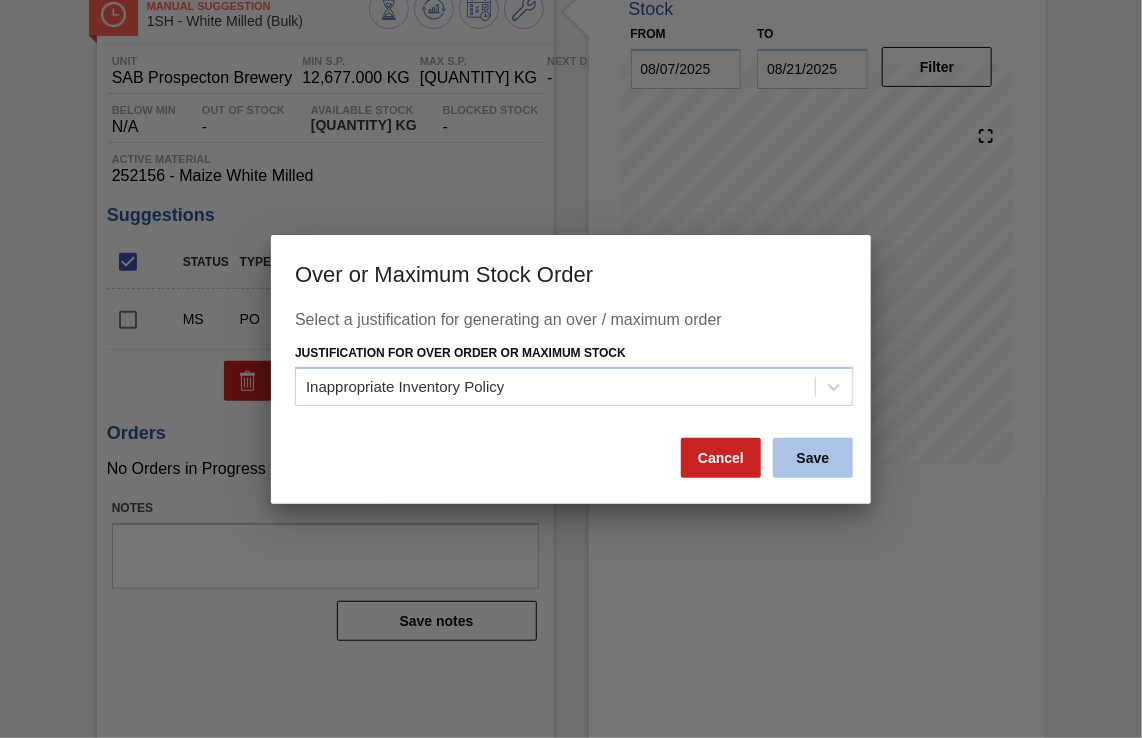 click on "Save" at bounding box center [813, 458] 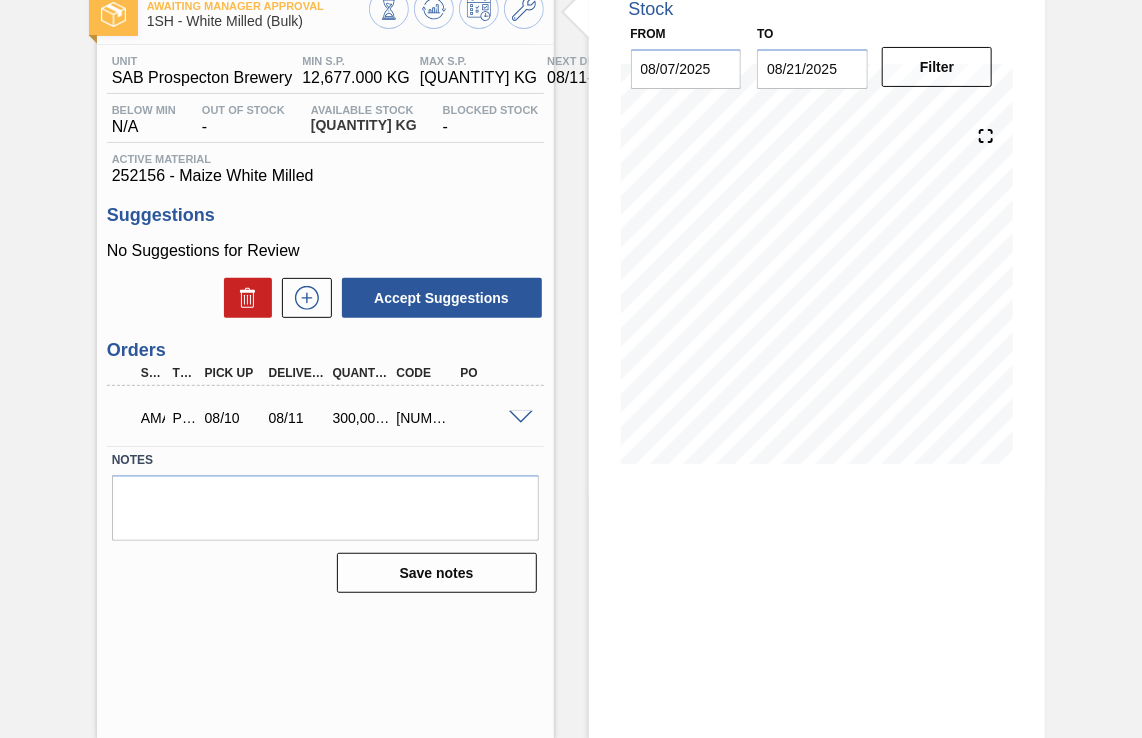 click at bounding box center [521, 418] 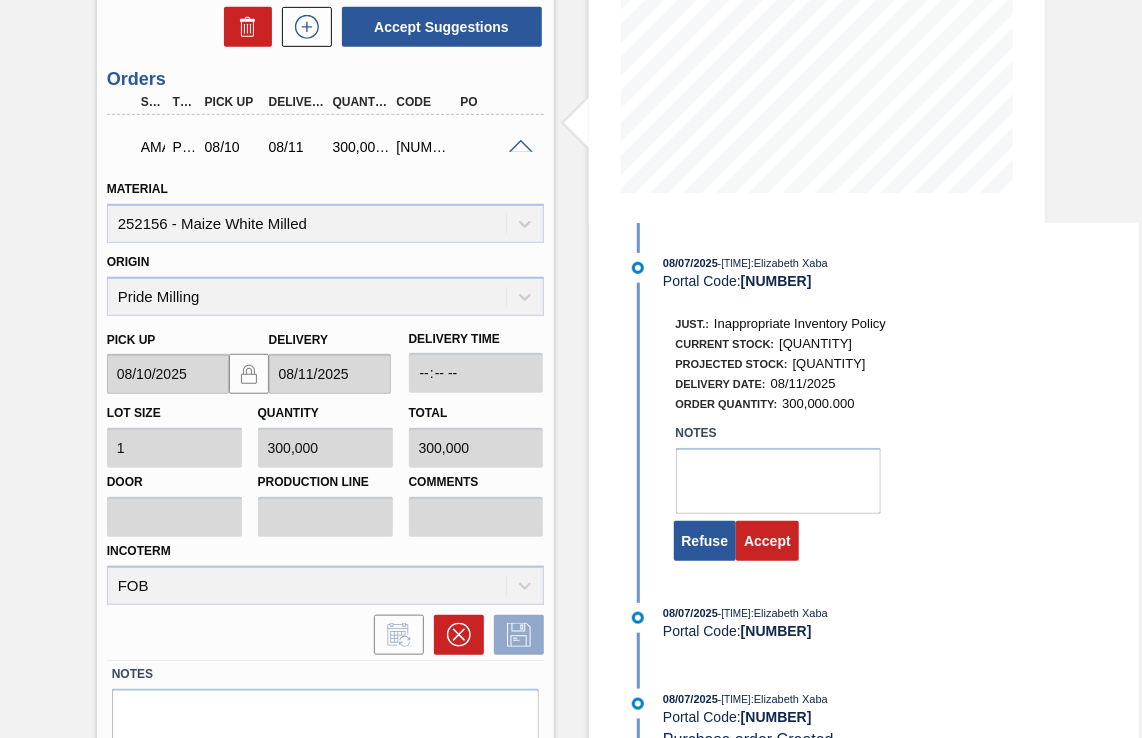 scroll, scrollTop: 476, scrollLeft: 0, axis: vertical 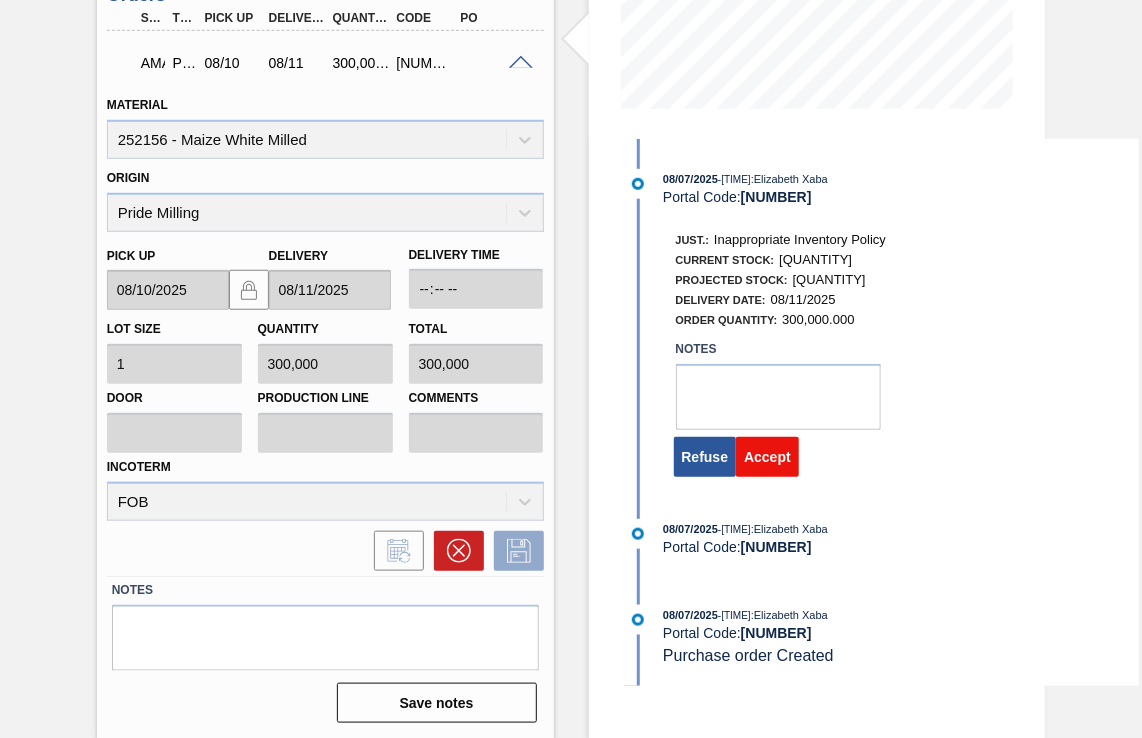 click on "Accept" at bounding box center [767, 457] 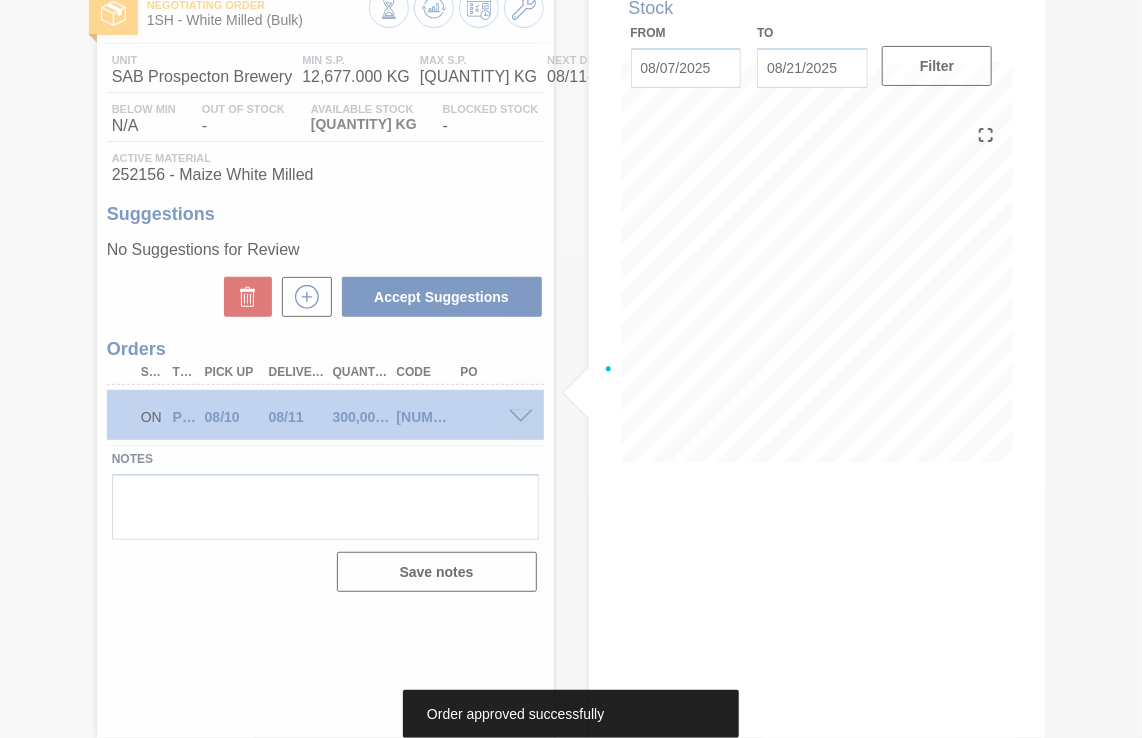 scroll, scrollTop: 121, scrollLeft: 0, axis: vertical 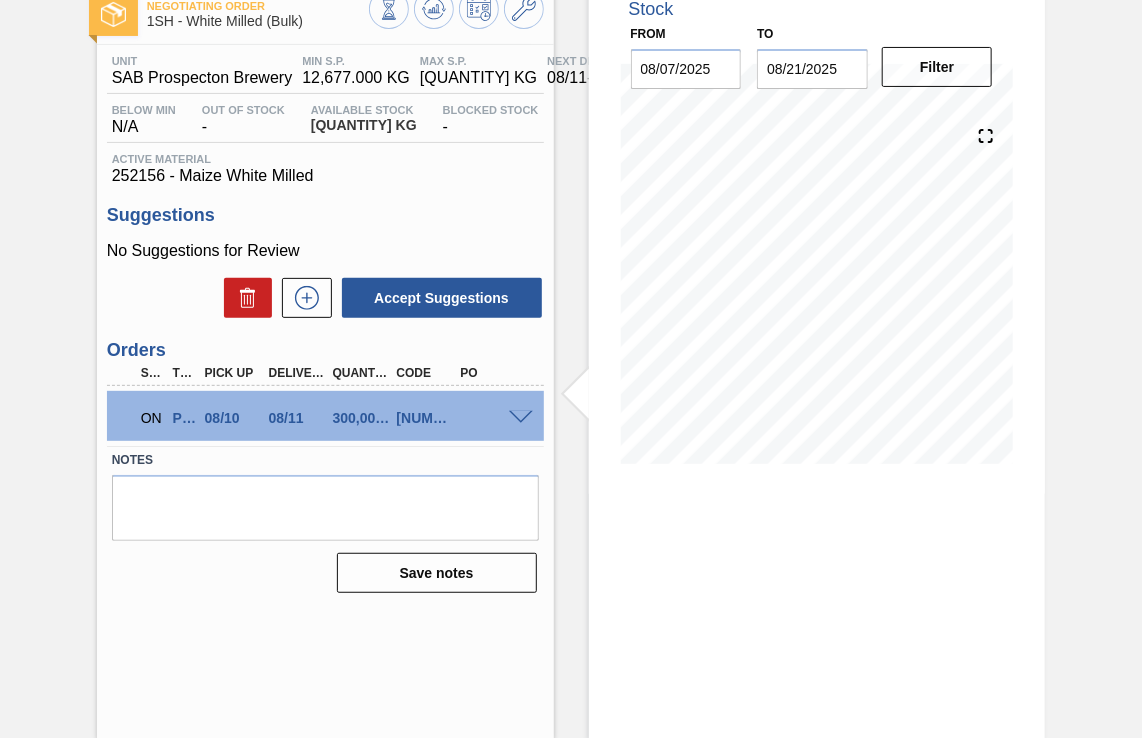 click at bounding box center [521, 418] 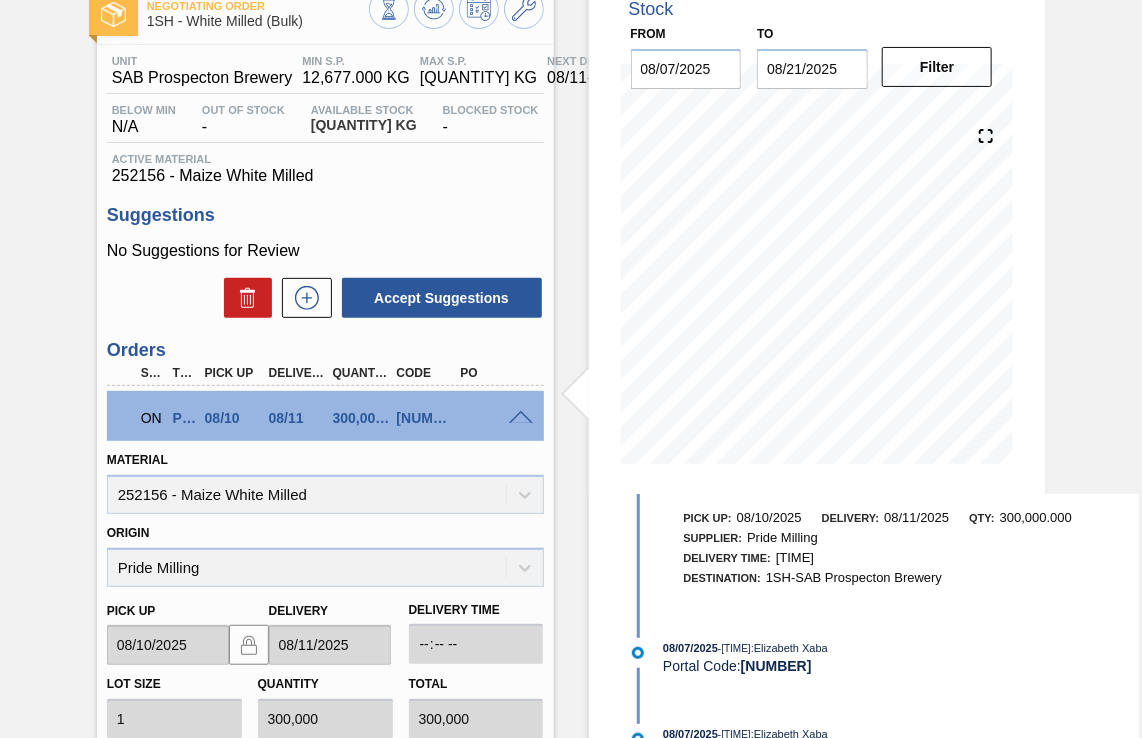 scroll, scrollTop: 0, scrollLeft: 0, axis: both 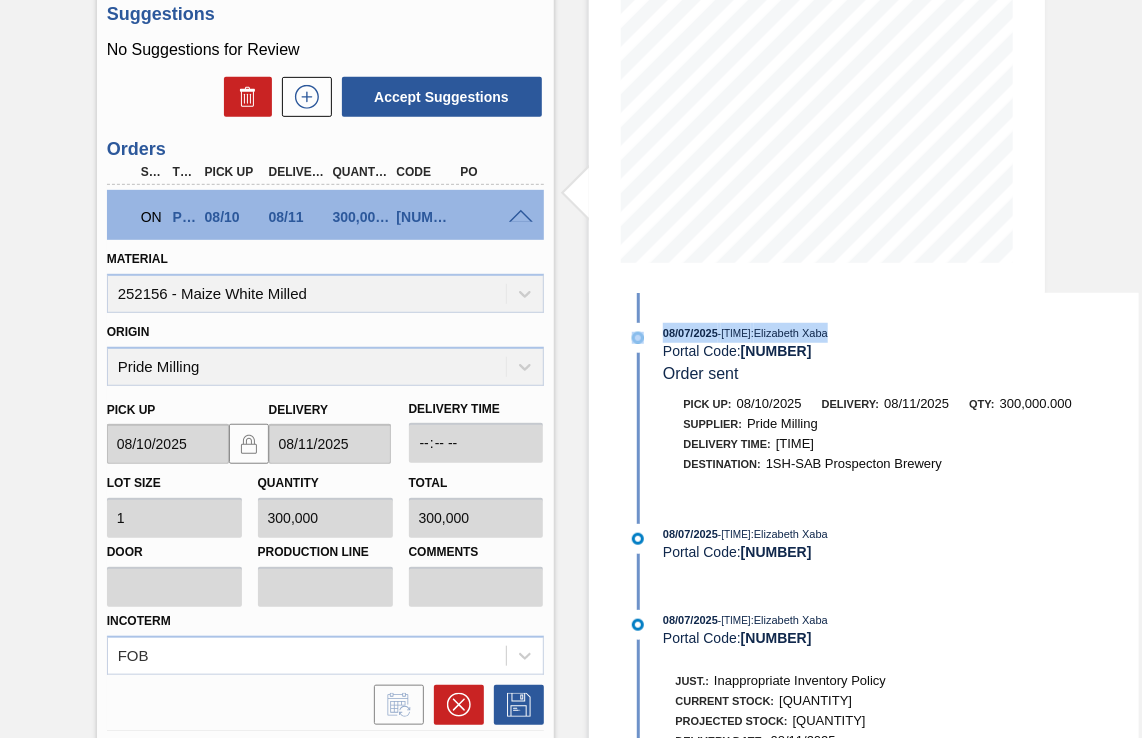drag, startPoint x: 1137, startPoint y: 299, endPoint x: 1137, endPoint y: 234, distance: 65 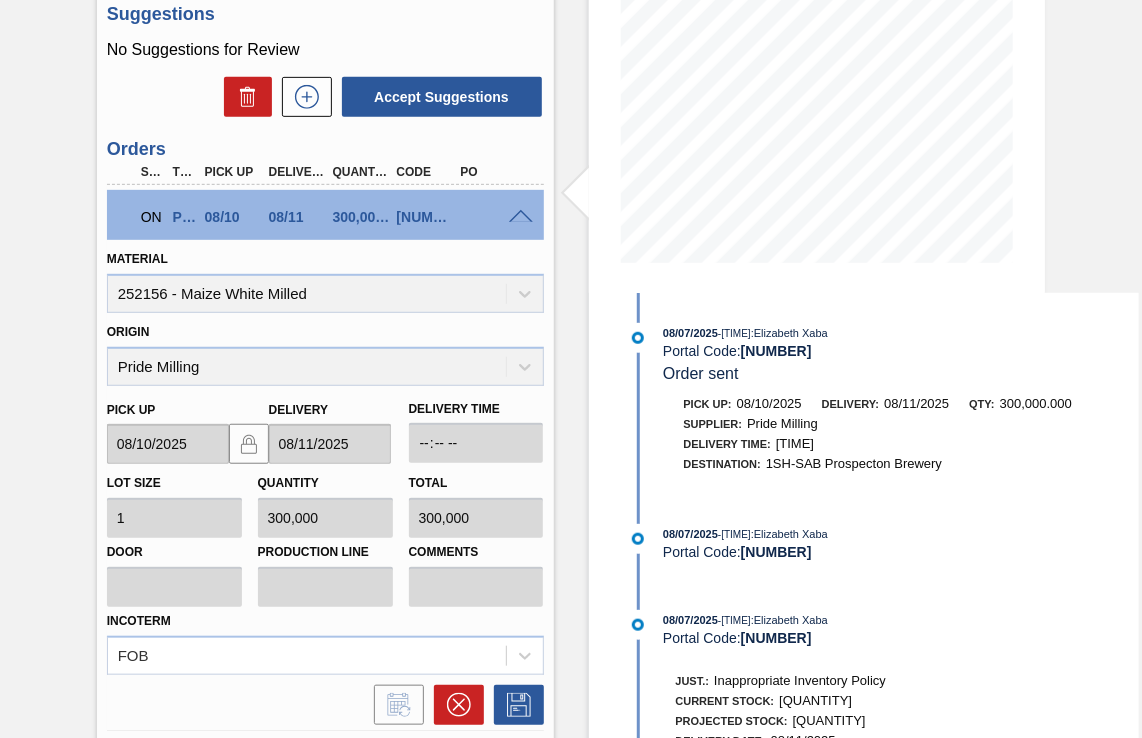 click on "Negotiating Order 1SH - White Milled (Bulk)   Unit SAB Prospecton Brewery MIN S.P. [QUANTITY]   KG MAX S.P. [QUANTITY]   KG Next Delivery [DATE]  -  [QUANTITY] KG Below Min N/A Out Of Stock - Available Stock [QUANTITY] KG Blocked Stock - Active Material [NUMBER] - Maize White Milled   Suggestions   No Suggestions for Review Accept Suggestions Orders Step Type Pick up Delivery Quantity Code PO   ON   PO [DATE] [DATE] [QUANTITY] [NUMBER] Material [NUMBER] - Maize White Milled Origin Pride Milling Pick up [DATE] Delivery [DATE] Delivery Time [TIME] Lot size 1 Quantity [QUANTITY] Total [QUANTITY] Door Production Line Comments Incoterm FOB Notes Save notes Stock From [DATE] to [DATE] Filter [DATE] Stock Projection [QUANTITY] SAP Planning 0 Target Point [QUANTITY] [DATE]  -  [TIME] :  [FIRST] [LAST] Portal Code:  [NUMBER] Order sent Pick up: [DATE] Delivery: [DATE] Qty: [QUANTITY] Supplier: Pride Milling Delivery Time : [TIME] Destination: 1SH-SAB Prospecton Brewery [DATE]  -  [TIME] :  [FIRST] [LAST]" at bounding box center (571, 336) 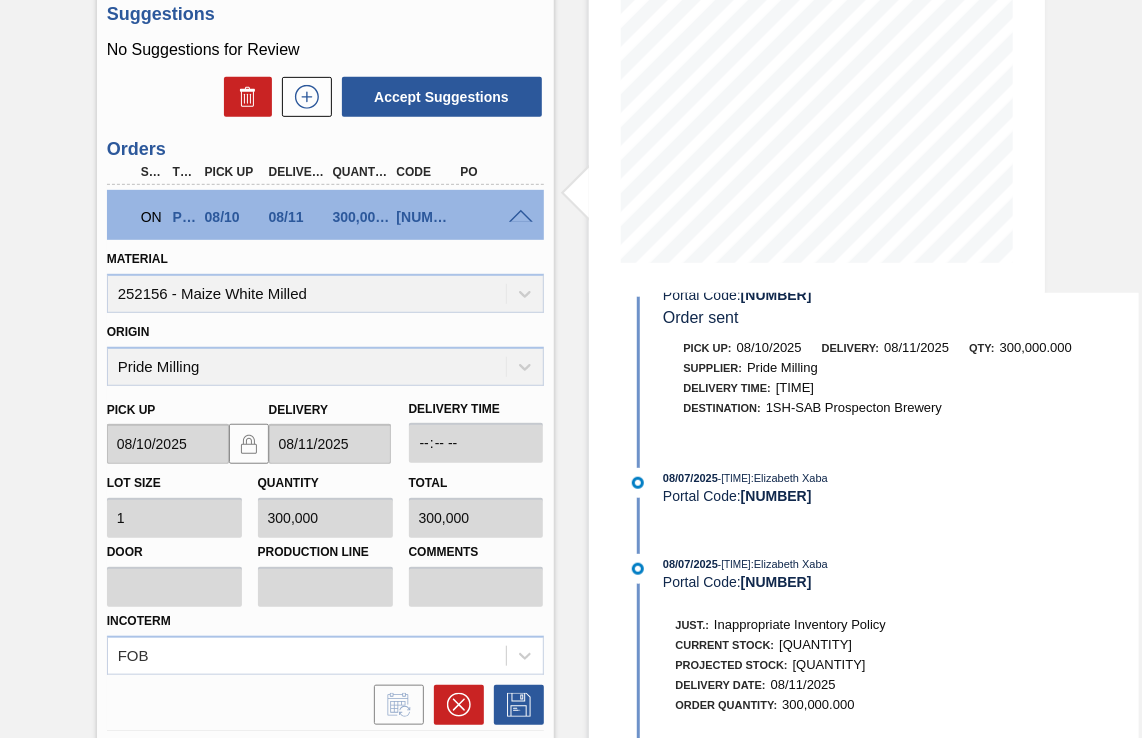 scroll, scrollTop: 100, scrollLeft: 0, axis: vertical 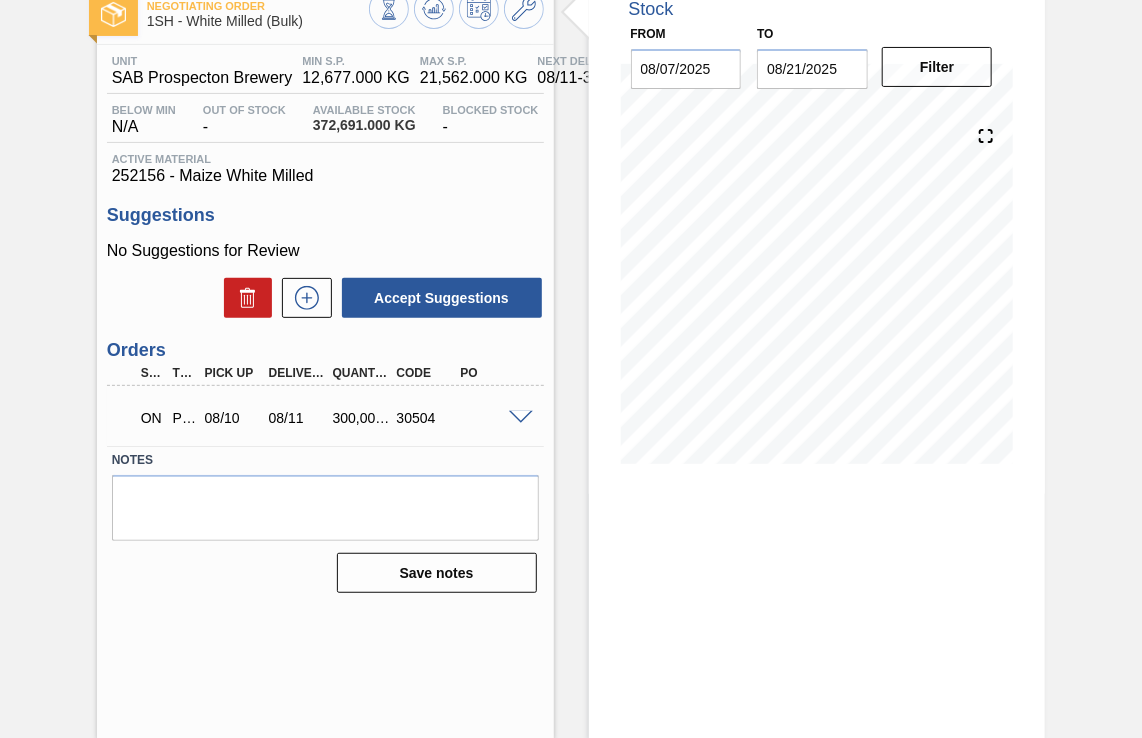 click at bounding box center (521, 418) 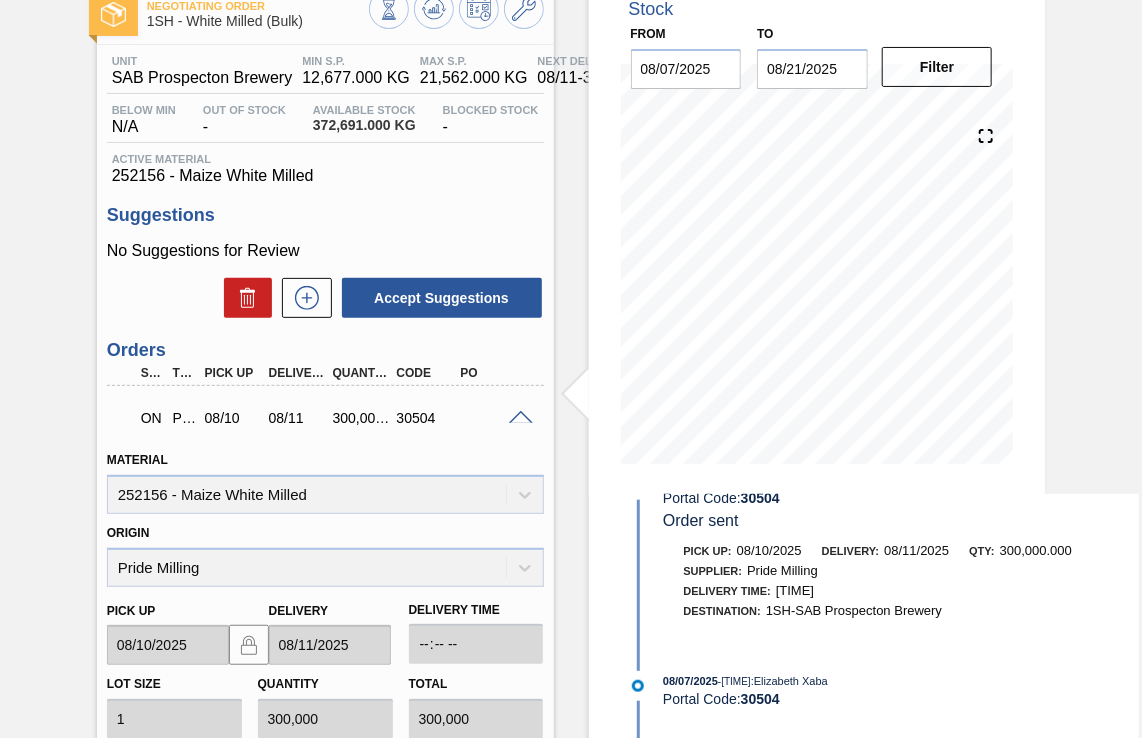 scroll, scrollTop: 100, scrollLeft: 0, axis: vertical 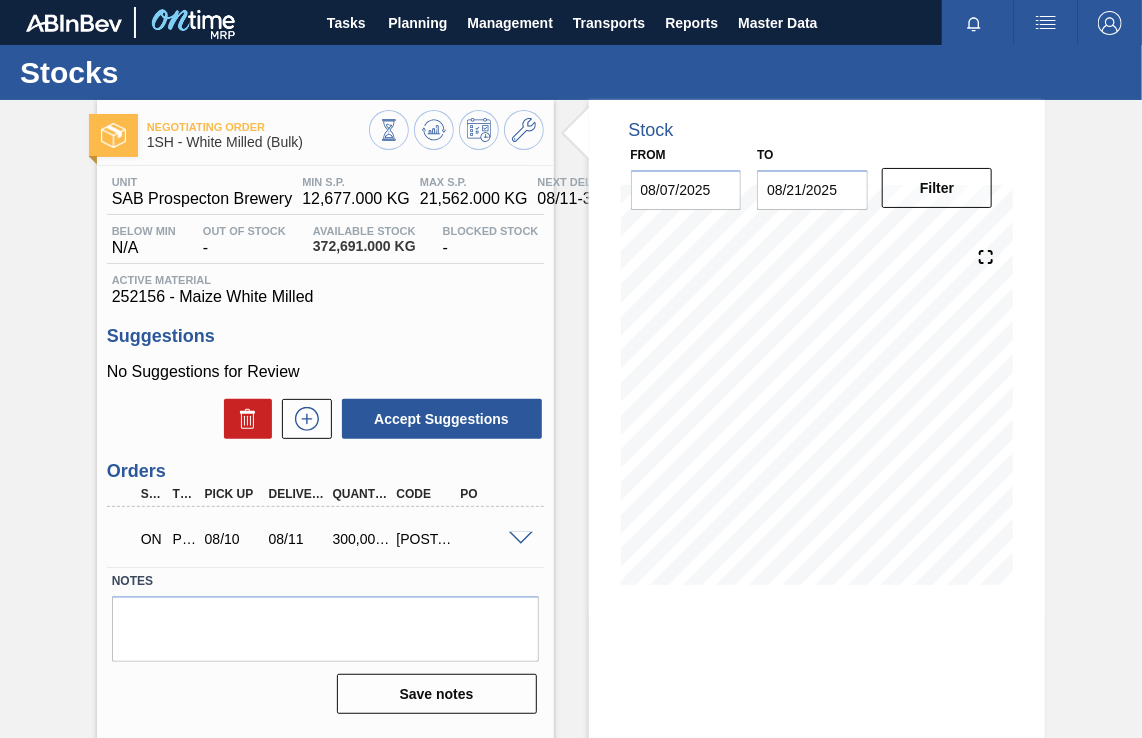 click on "Stock From 08/07/2025 to 08/21/2025 Filter 08/20 Stock Projection 672,691 SAP Planning 0 Target Point 12,677 Orders 0" at bounding box center (817, 480) 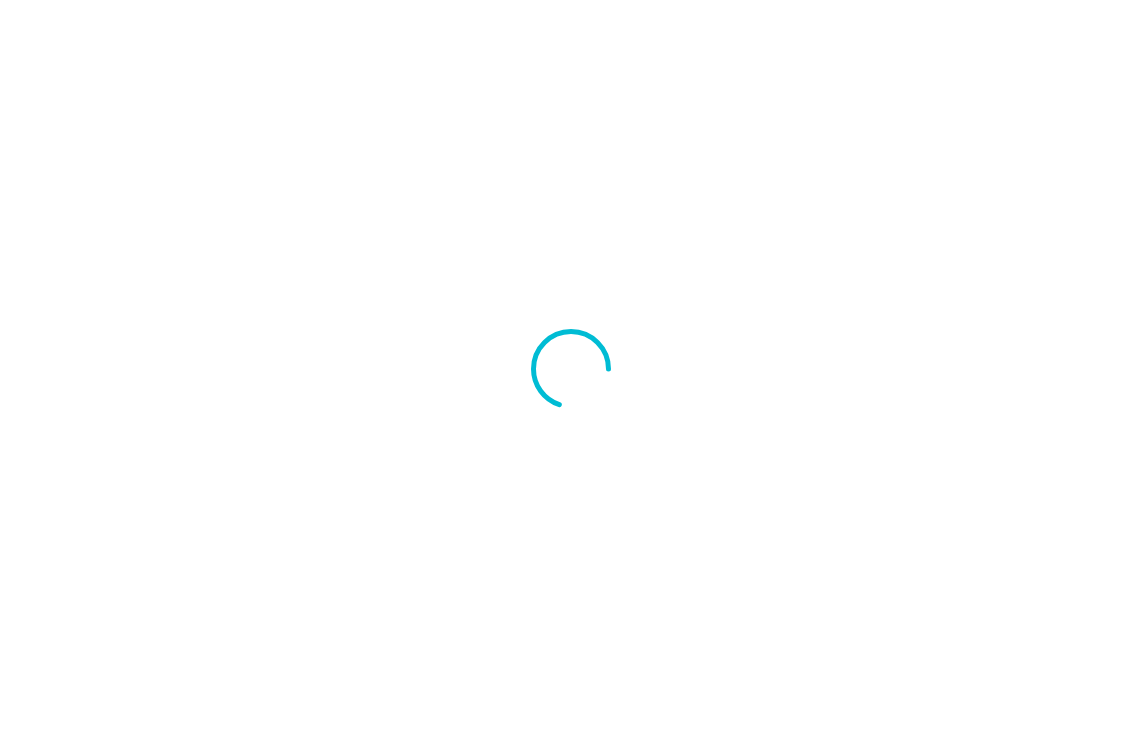 scroll, scrollTop: 0, scrollLeft: 0, axis: both 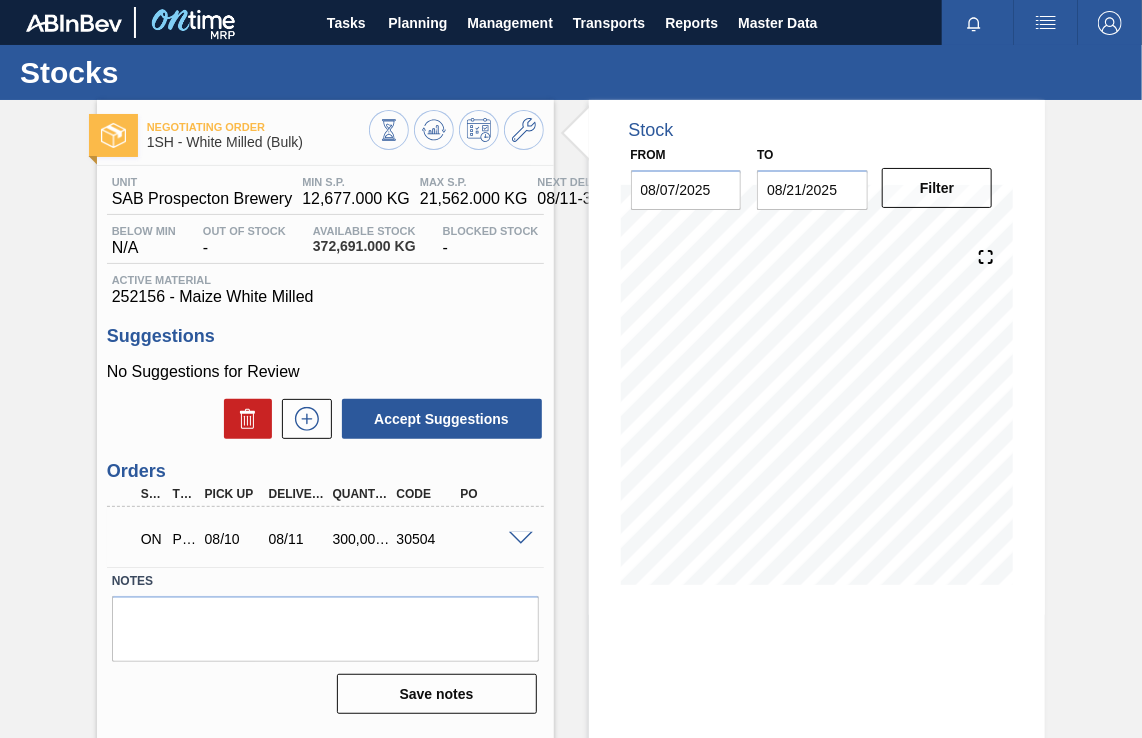 click at bounding box center [521, 539] 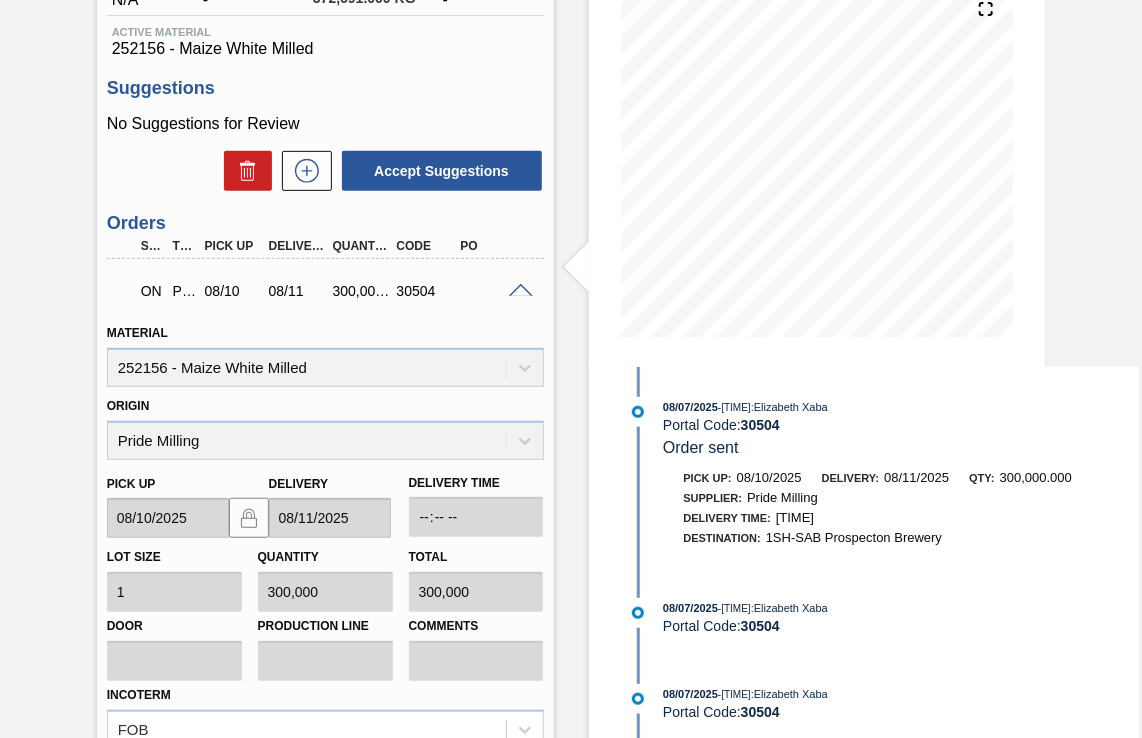 scroll, scrollTop: 400, scrollLeft: 0, axis: vertical 